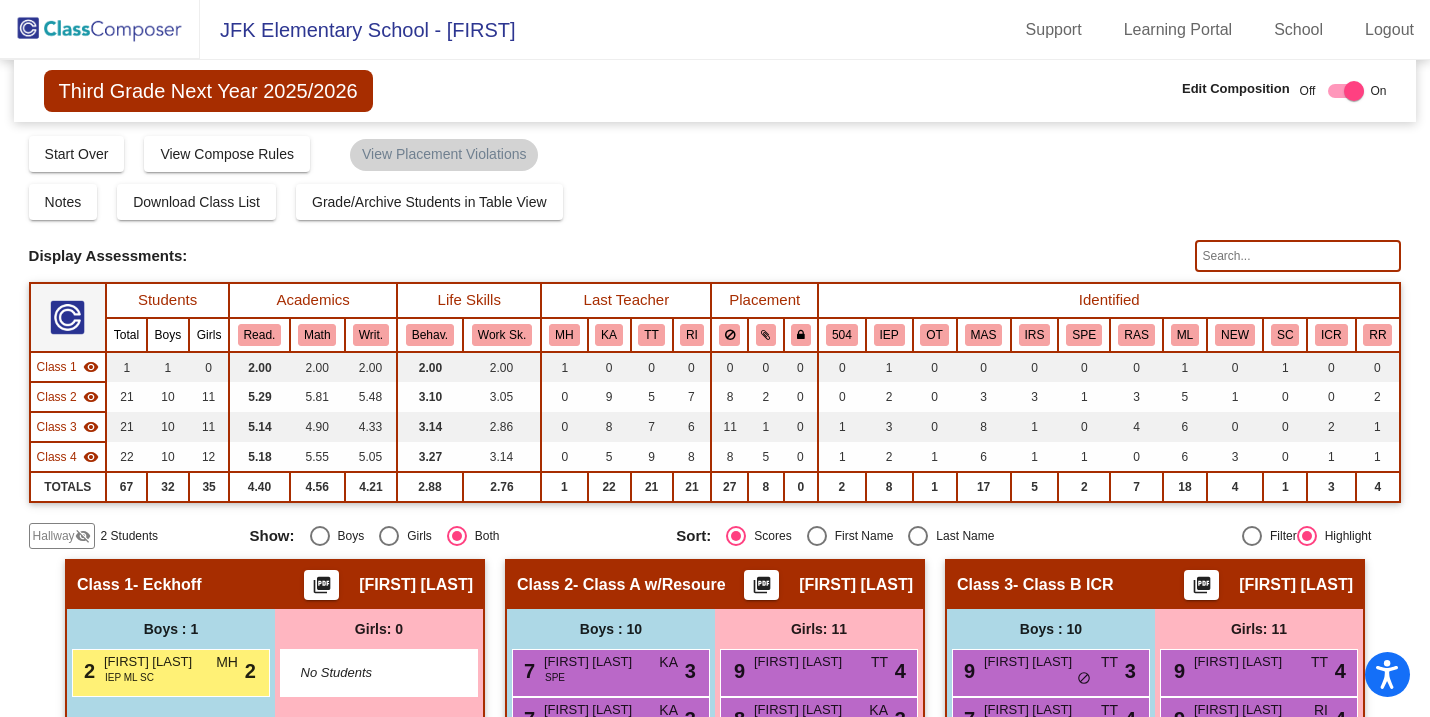 scroll, scrollTop: 0, scrollLeft: 0, axis: both 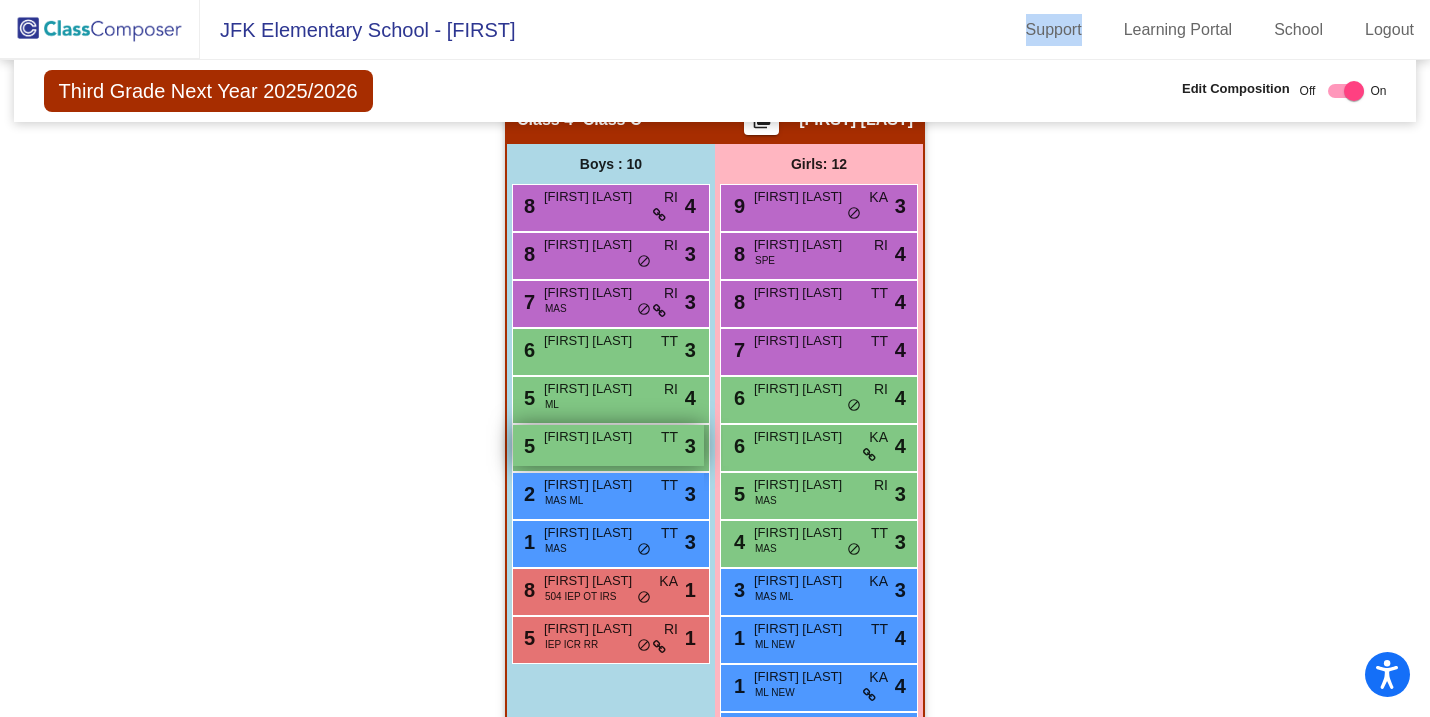 click on "5 [FIRST] [LAST] TT lock do_not_disturb_alt 3" at bounding box center [608, 445] 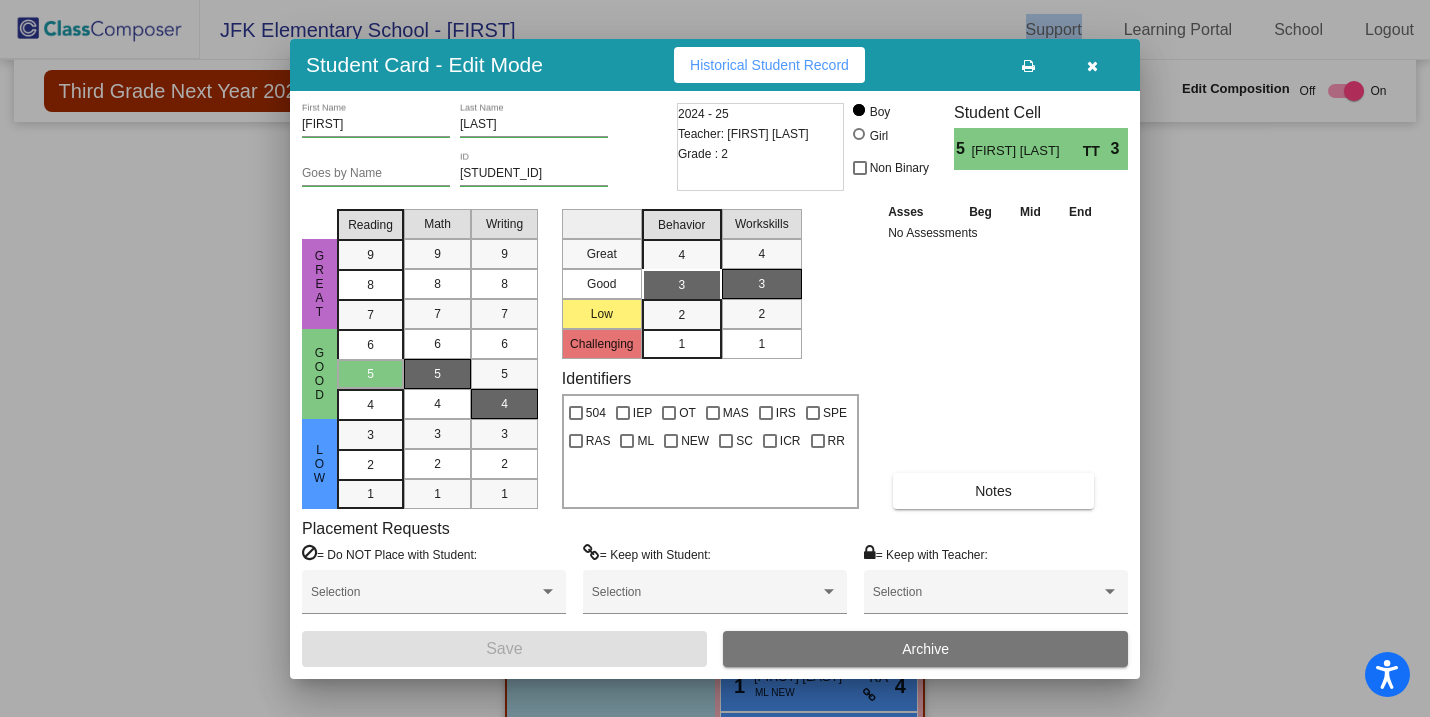 click on "Archive" at bounding box center [925, 649] 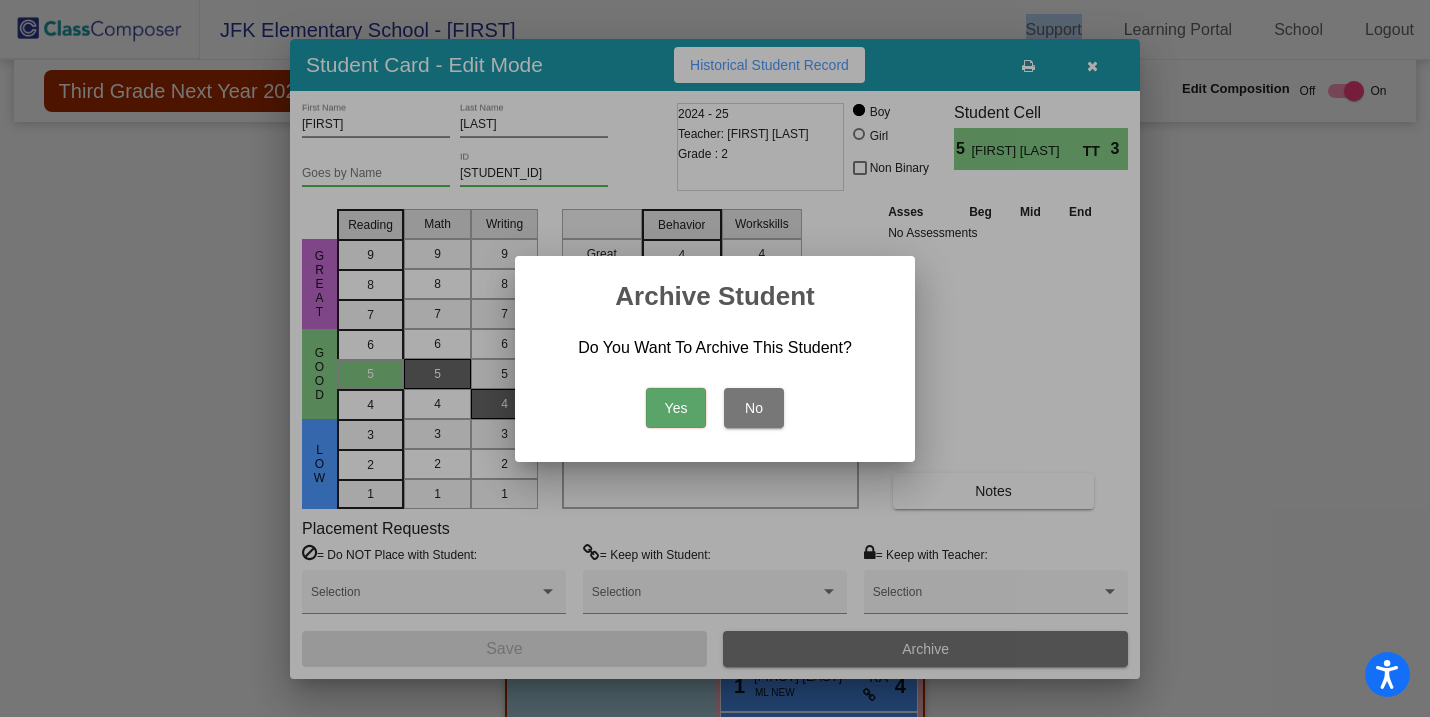type 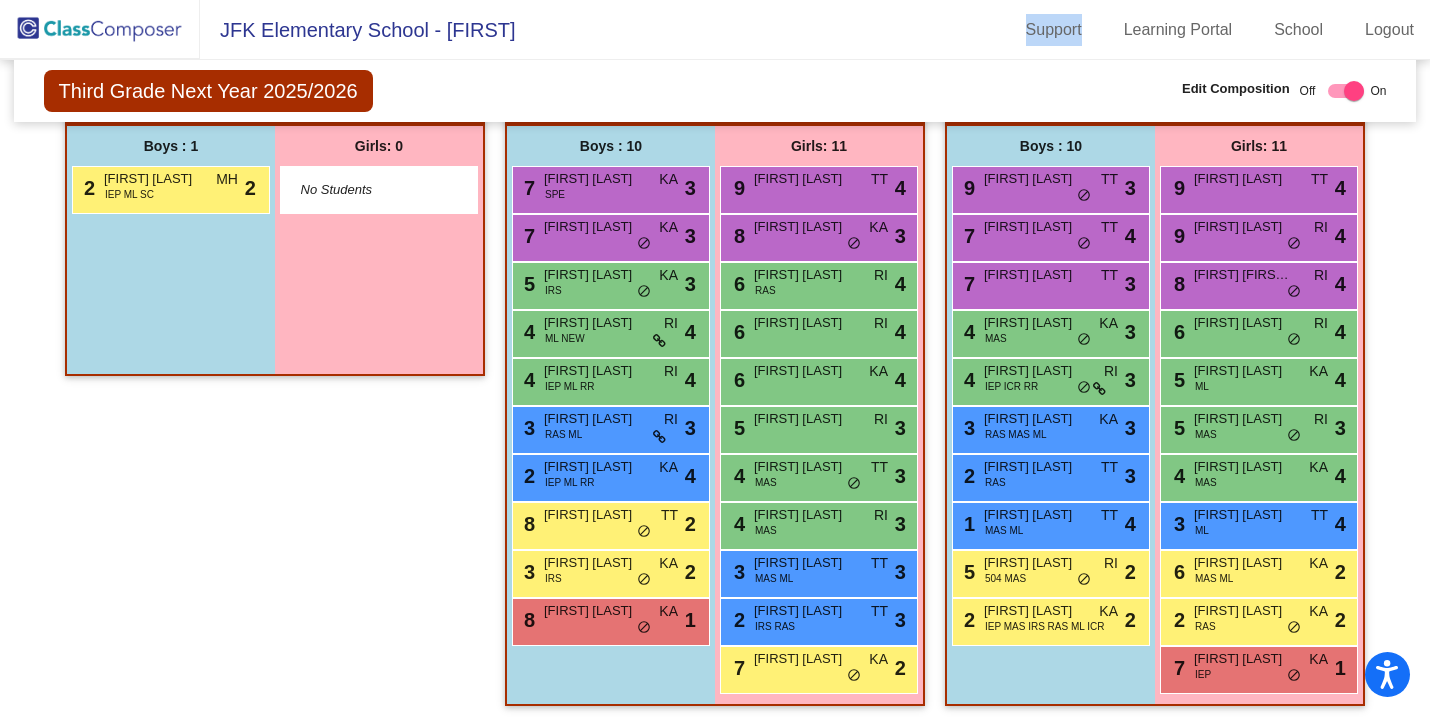 scroll, scrollTop: 127, scrollLeft: 0, axis: vertical 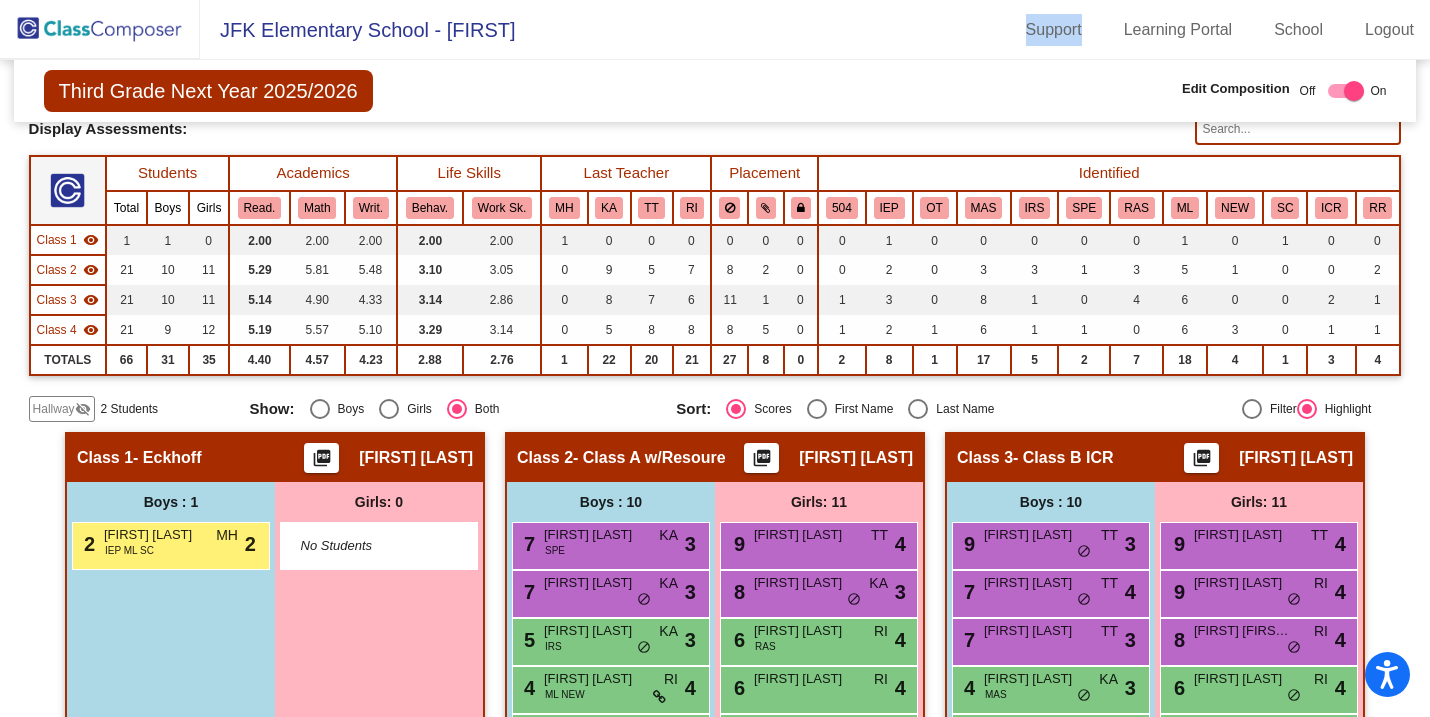 click on "Last Name" at bounding box center [961, 409] 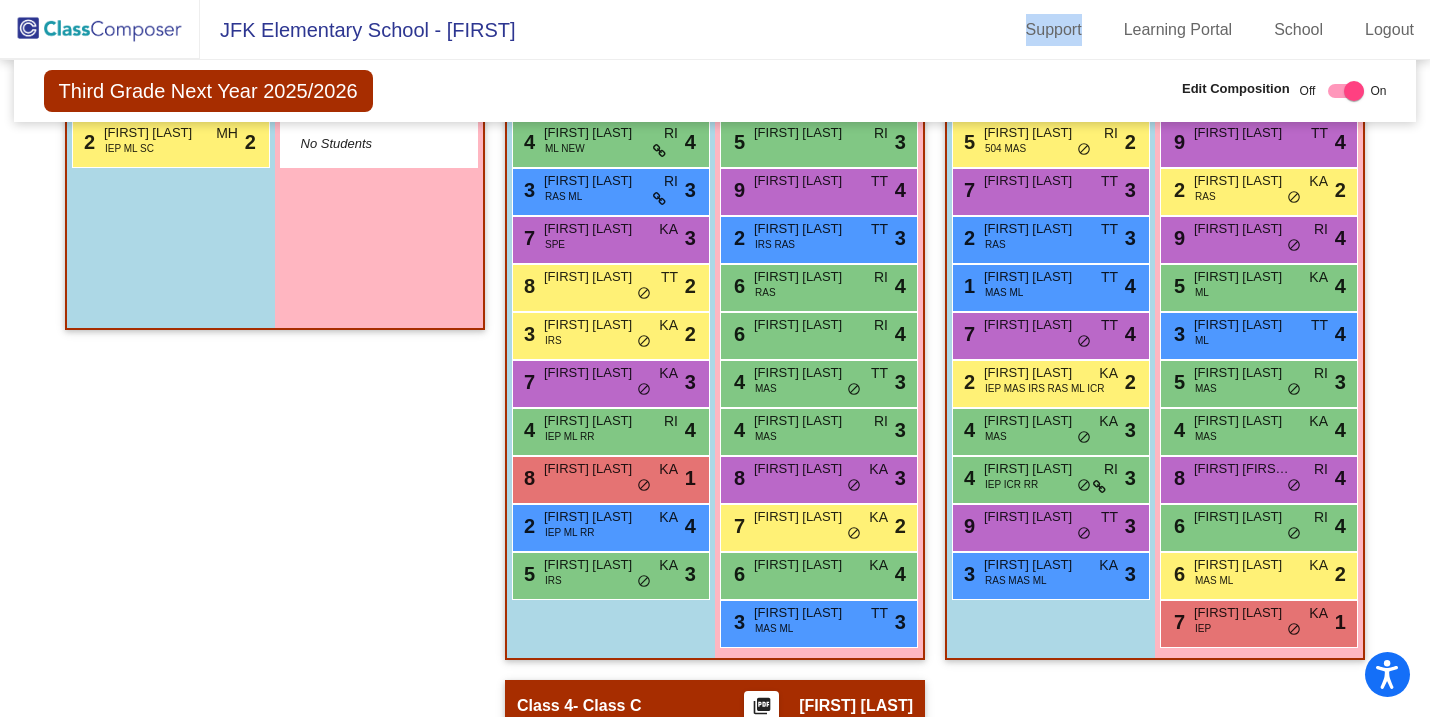scroll, scrollTop: 543, scrollLeft: 0, axis: vertical 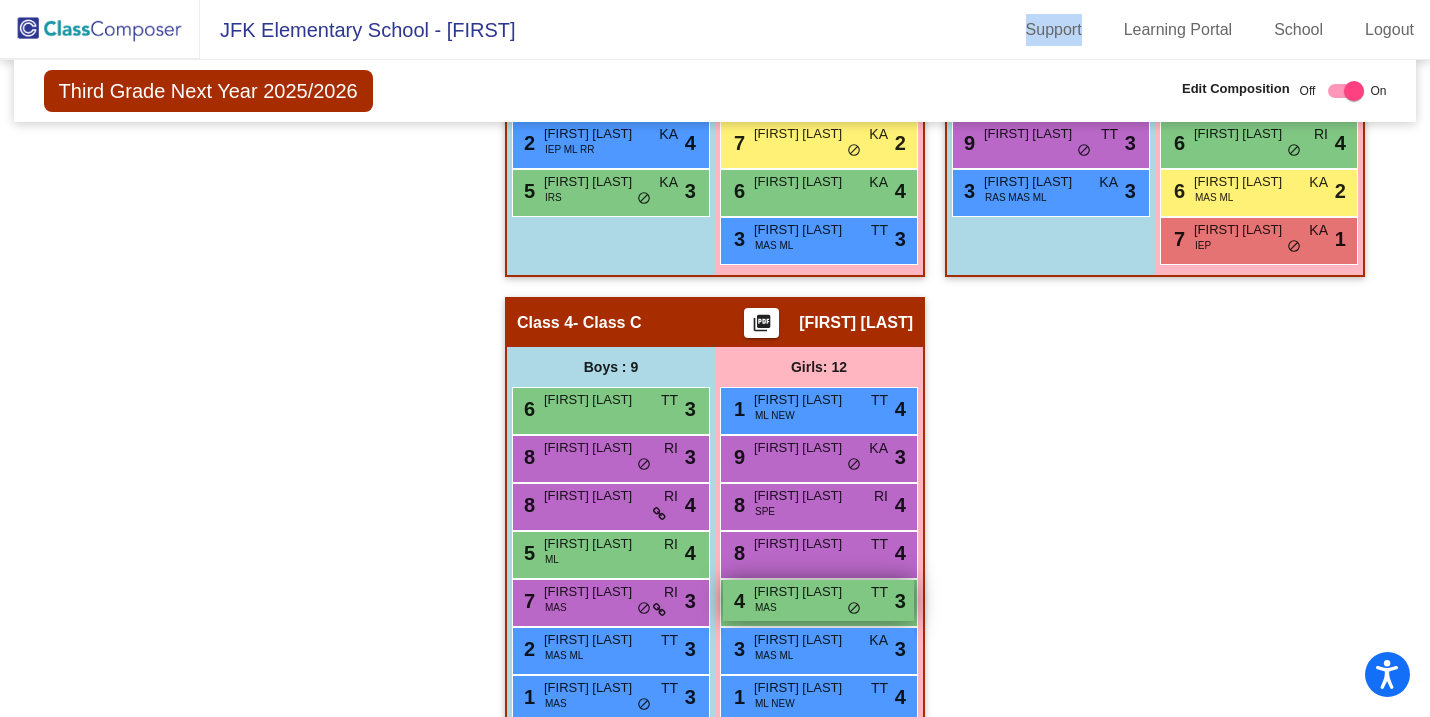 click on "[FIRST] [LAST]" at bounding box center (804, 592) 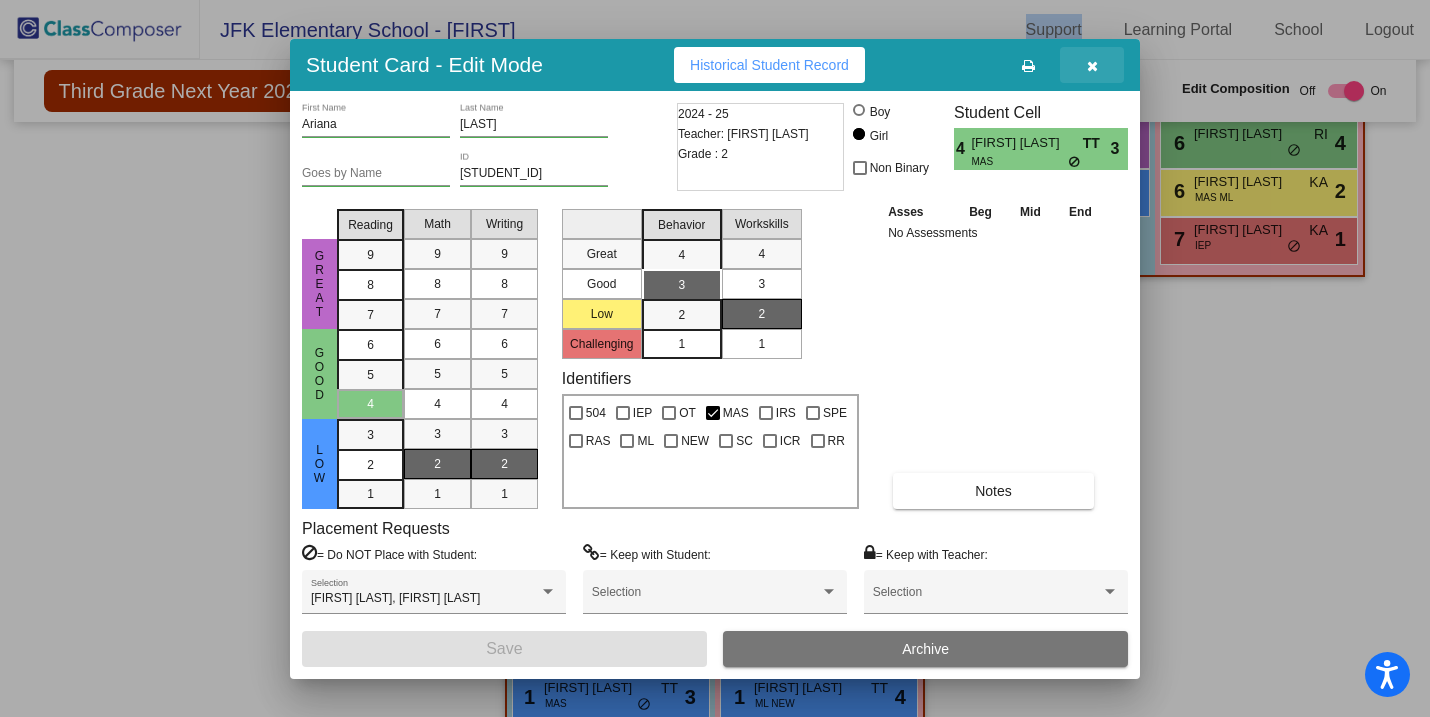 click at bounding box center [1092, 66] 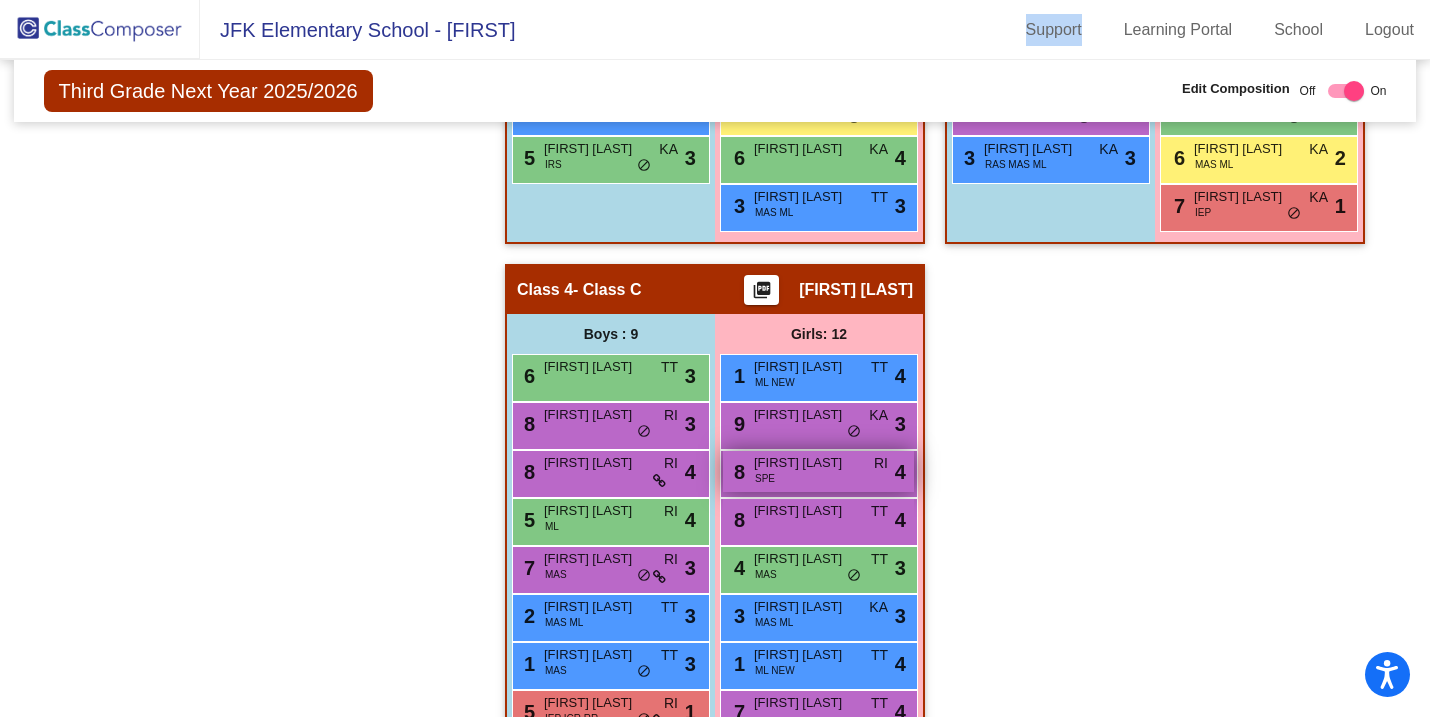 scroll, scrollTop: 944, scrollLeft: 0, axis: vertical 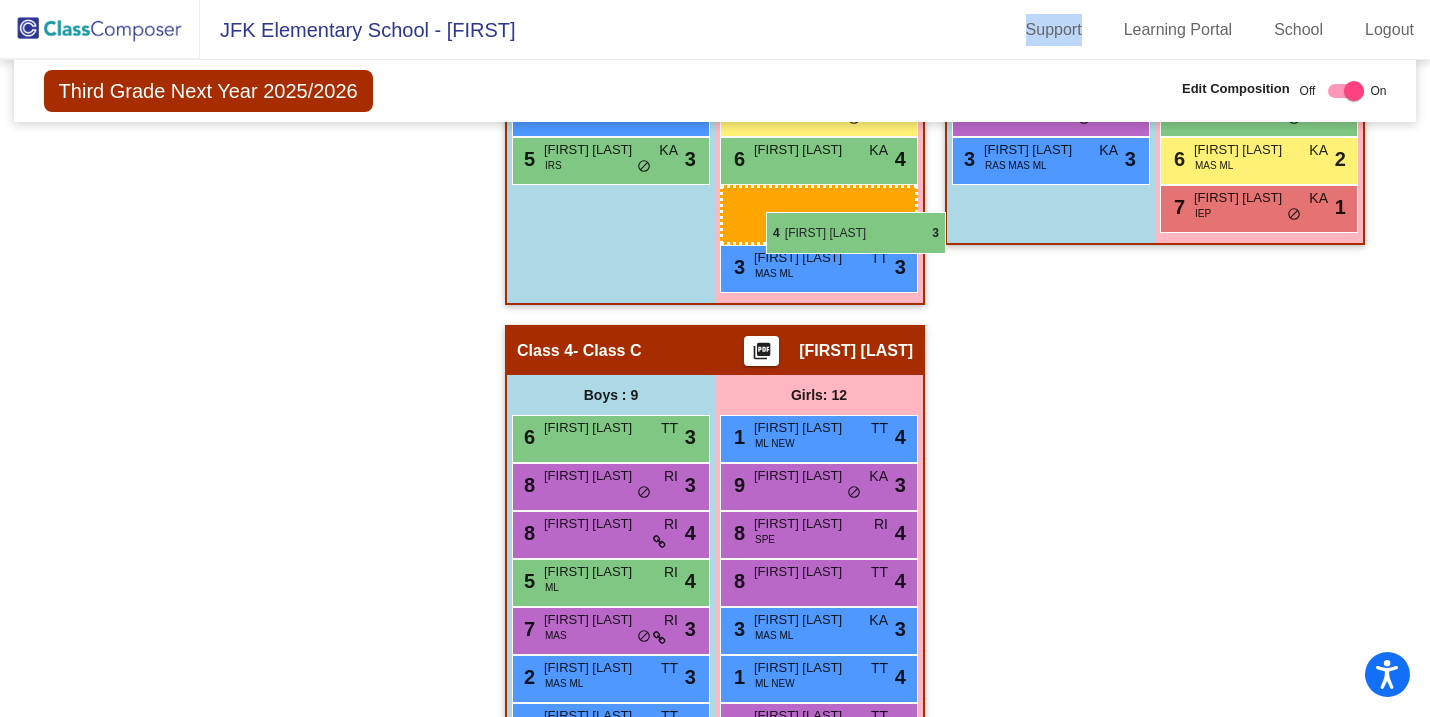 drag, startPoint x: 778, startPoint y: 560, endPoint x: 766, endPoint y: 212, distance: 348.20685 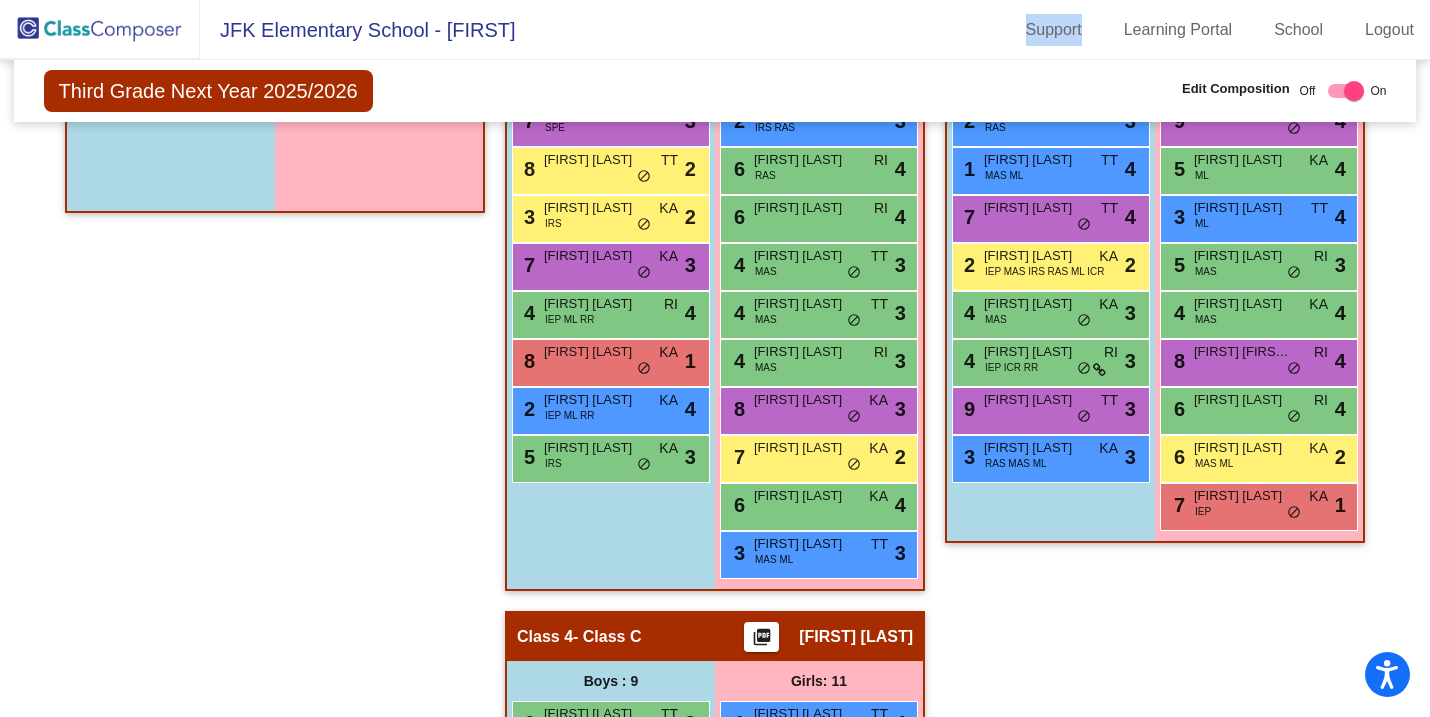 scroll, scrollTop: 658, scrollLeft: 0, axis: vertical 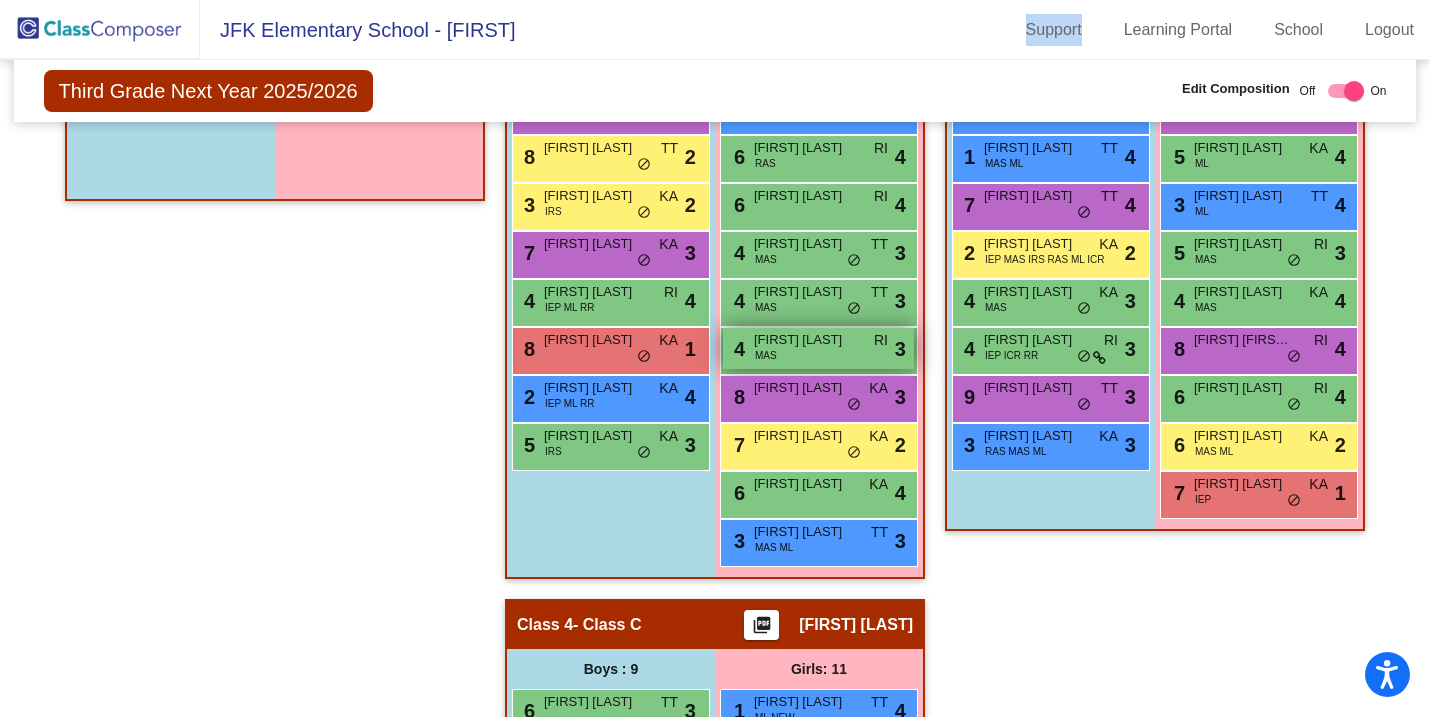 click on "4 [FIRST] [LAST] MAS RI lock do_not_disturb_alt 3" at bounding box center [818, 348] 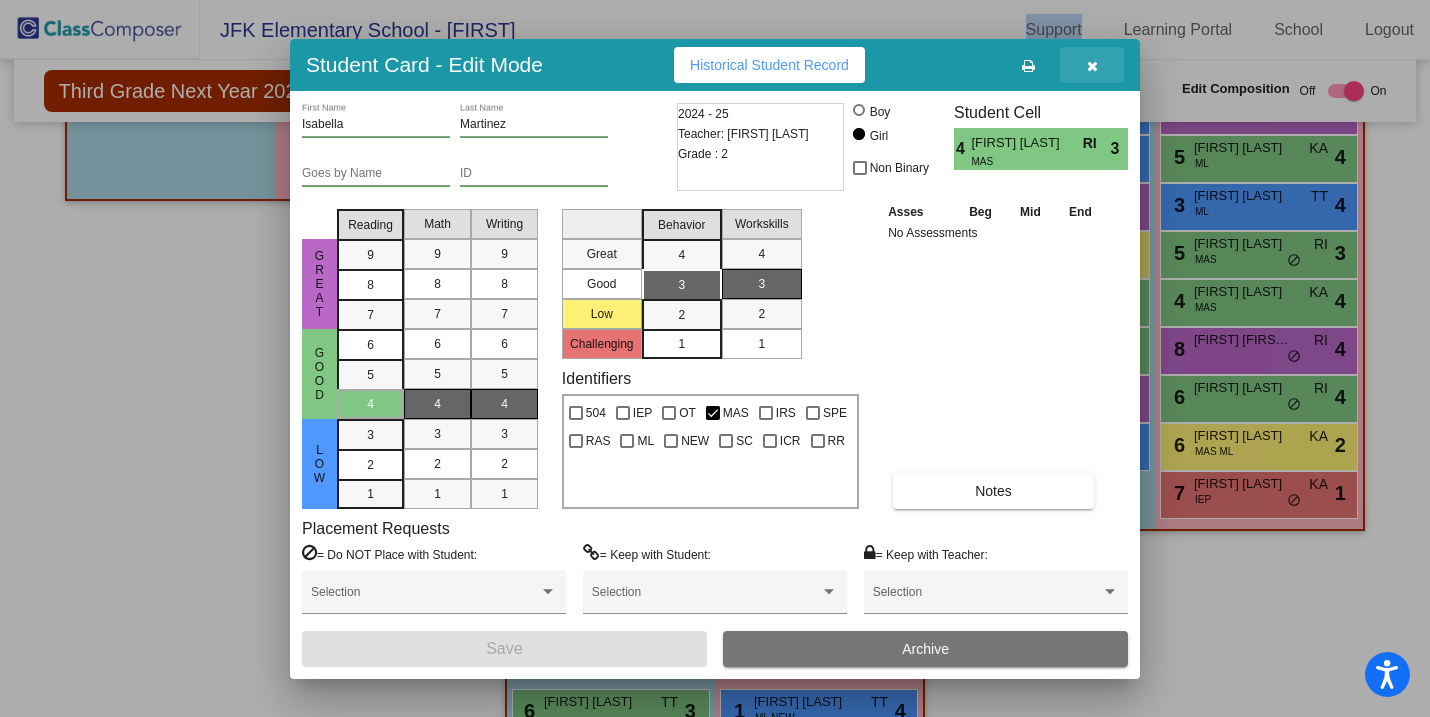 click at bounding box center [1092, 66] 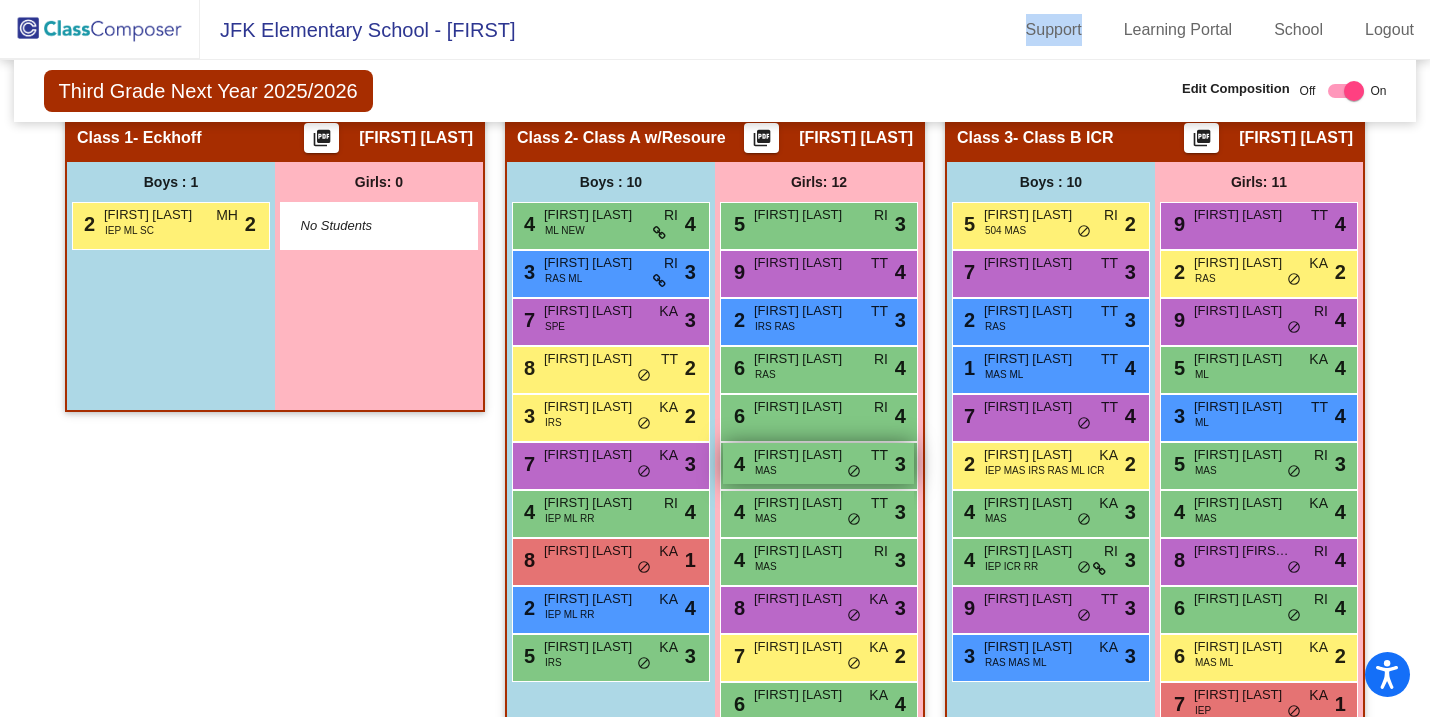 scroll, scrollTop: 398, scrollLeft: 0, axis: vertical 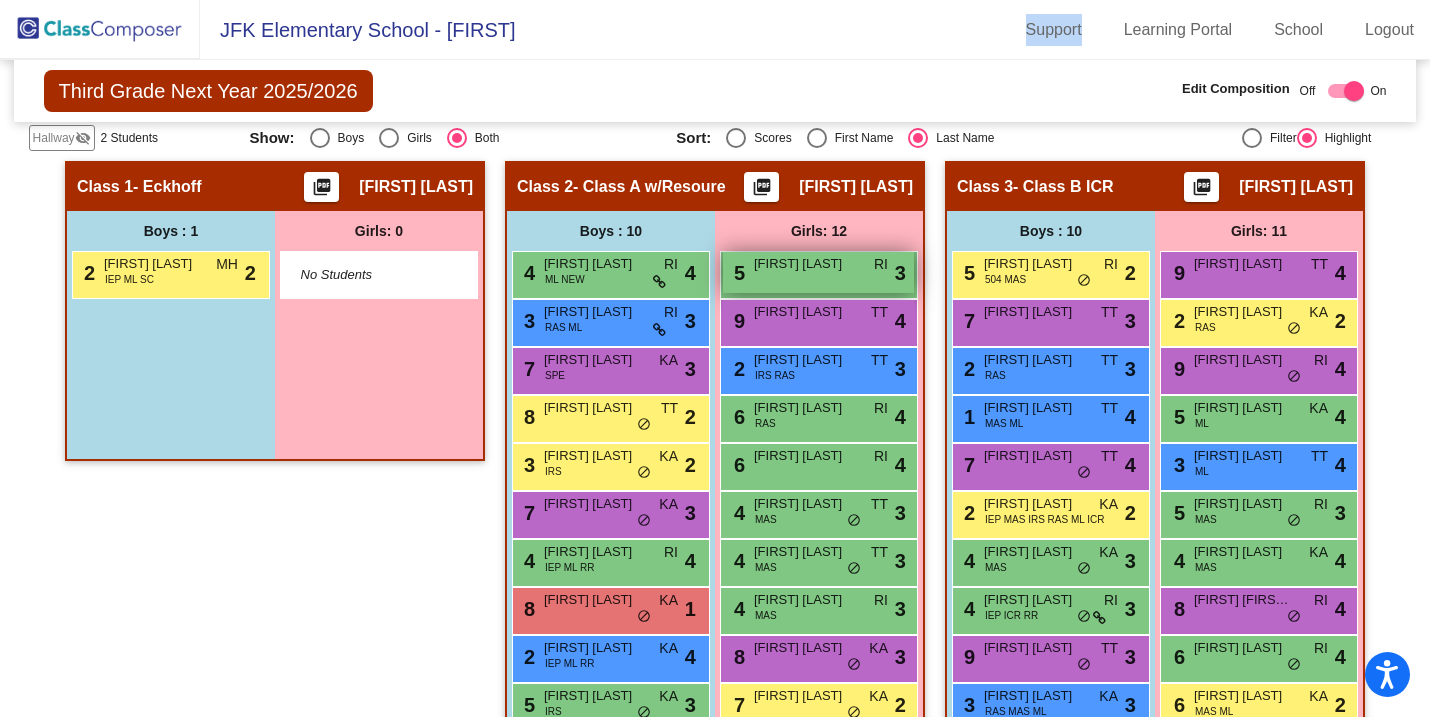 click on "[FIRST] [LAST]" at bounding box center (804, 264) 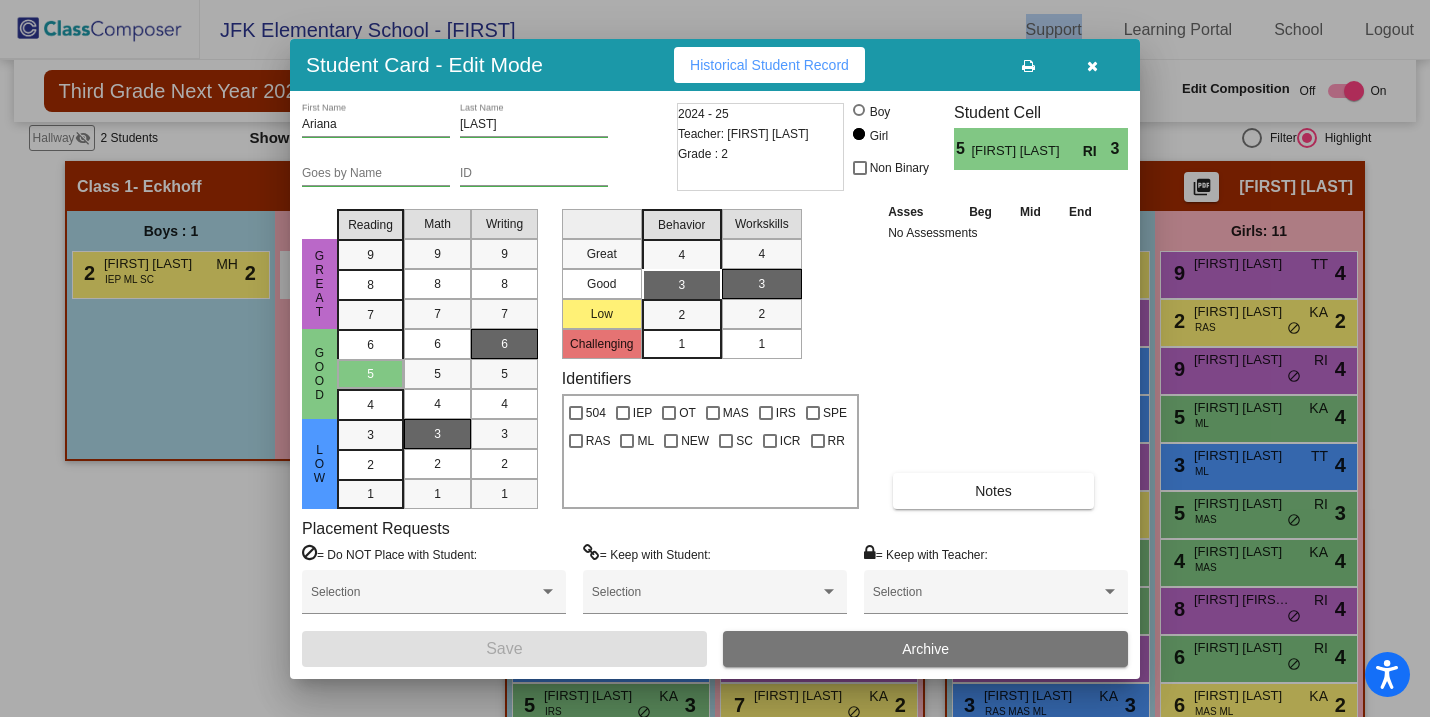 click at bounding box center [1092, 65] 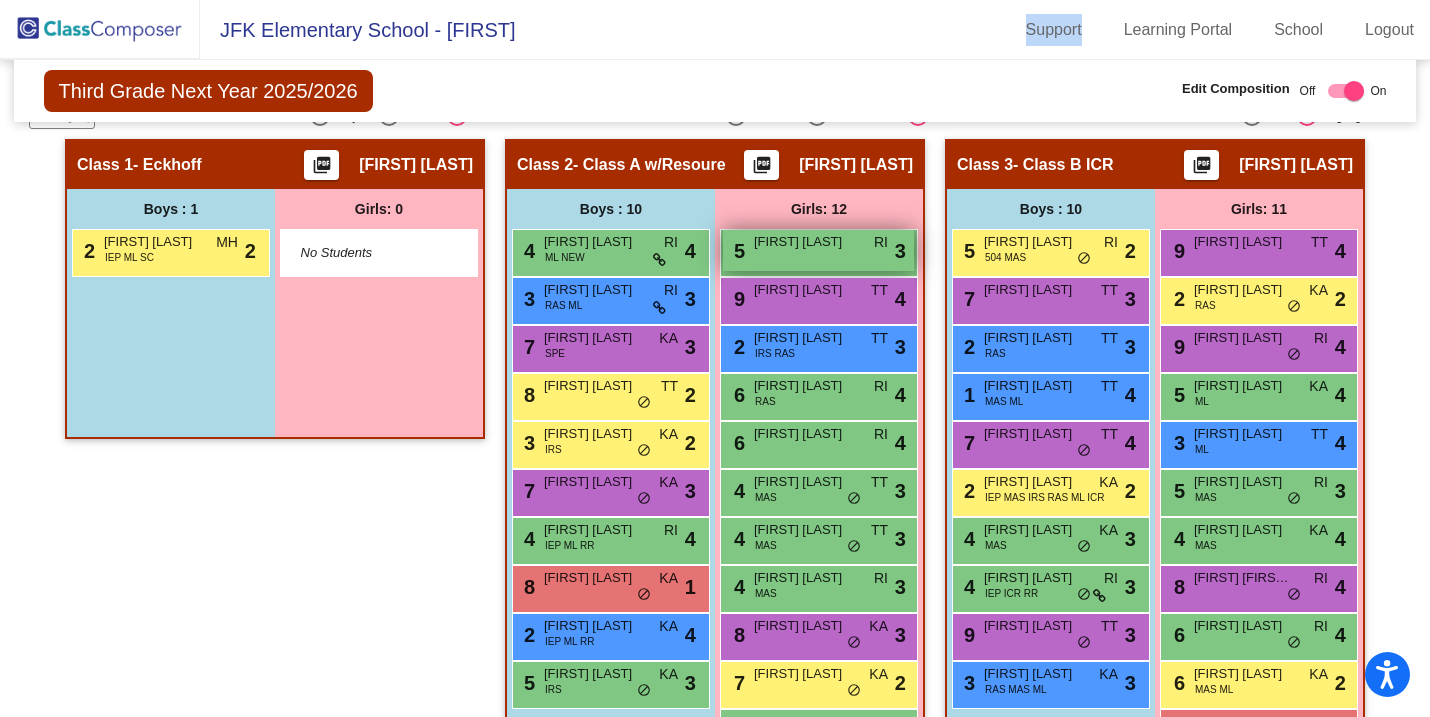 scroll, scrollTop: 424, scrollLeft: 0, axis: vertical 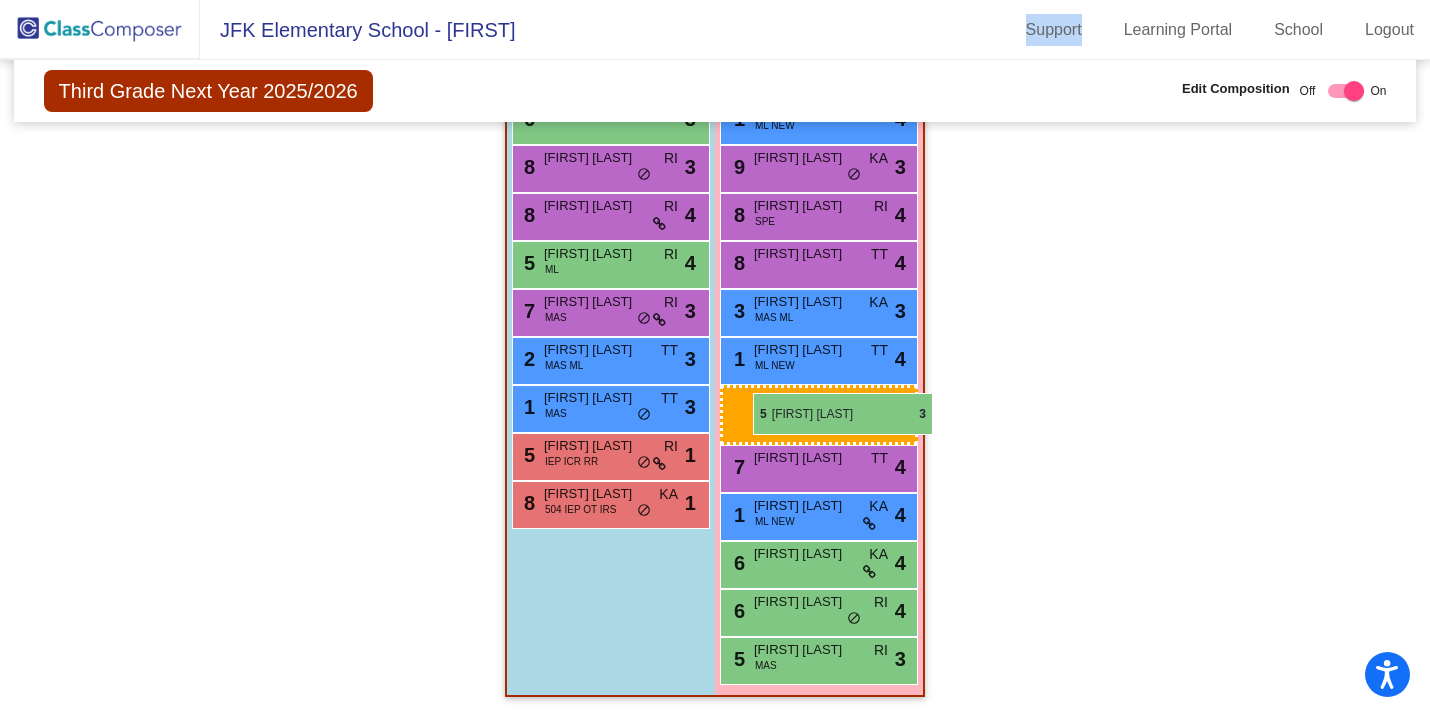 drag, startPoint x: 795, startPoint y: 237, endPoint x: 753, endPoint y: 393, distance: 161.55495 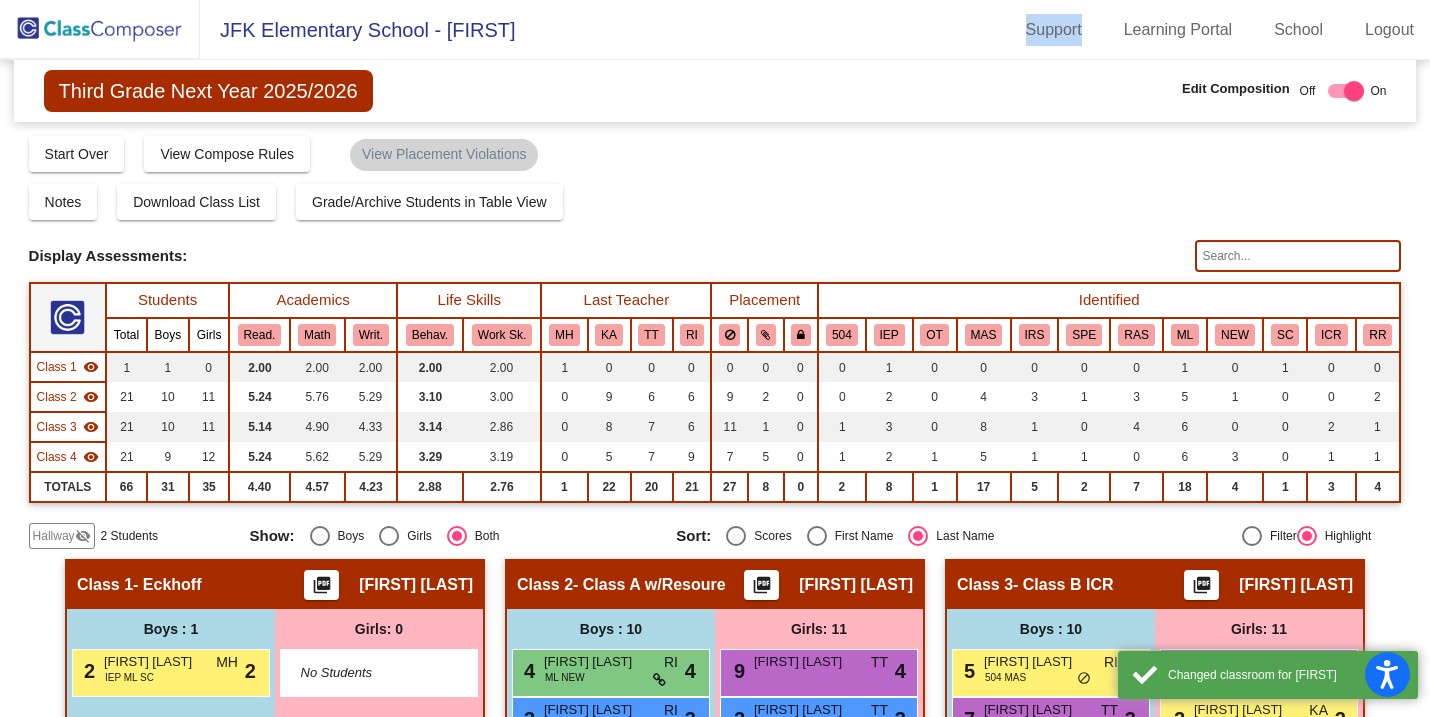 scroll, scrollTop: 1, scrollLeft: 0, axis: vertical 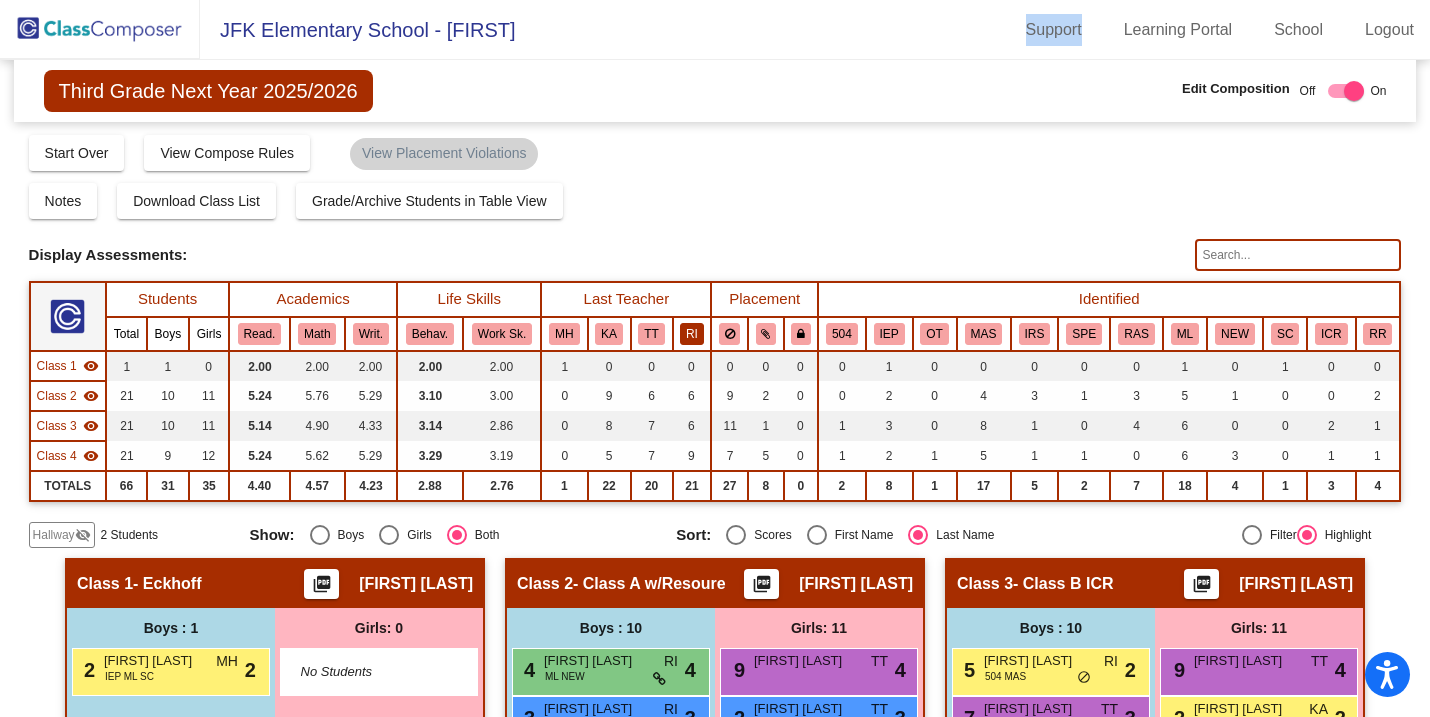 click on "RI" 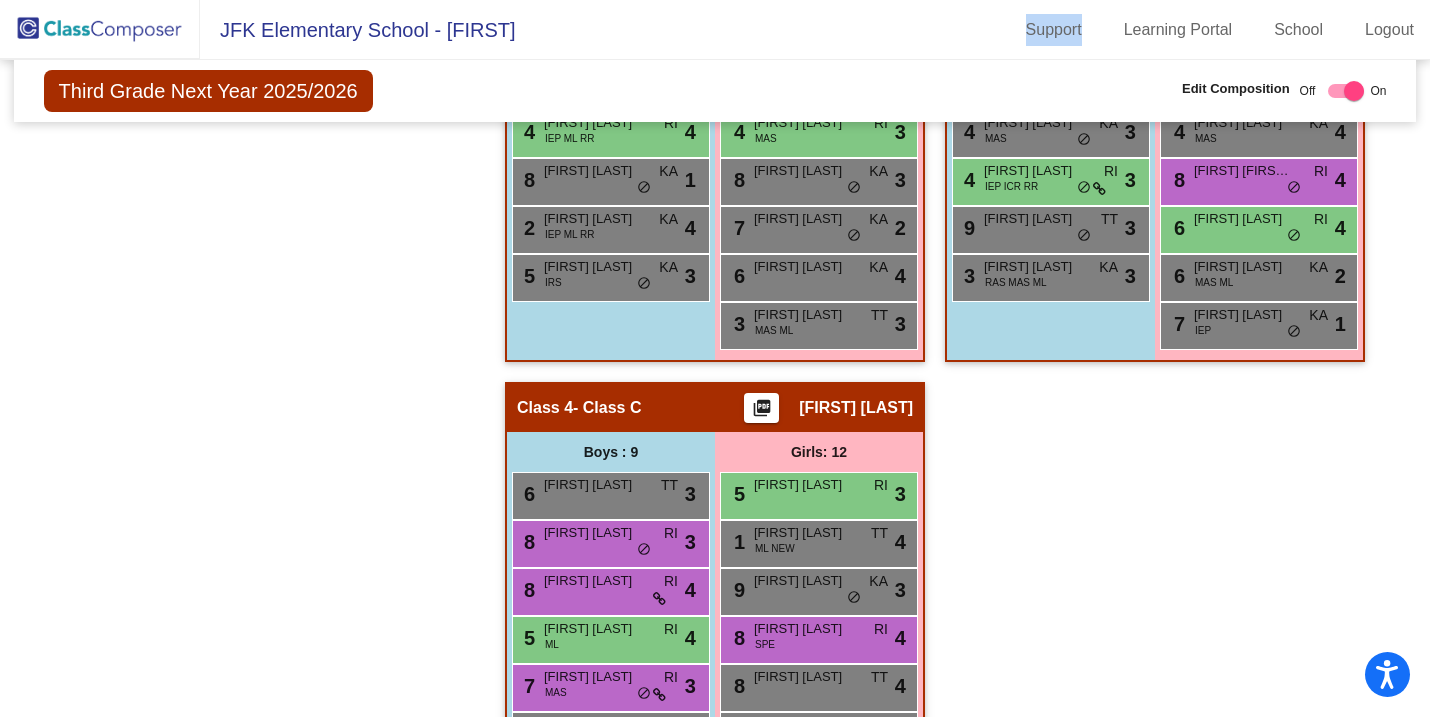 scroll, scrollTop: 835, scrollLeft: 0, axis: vertical 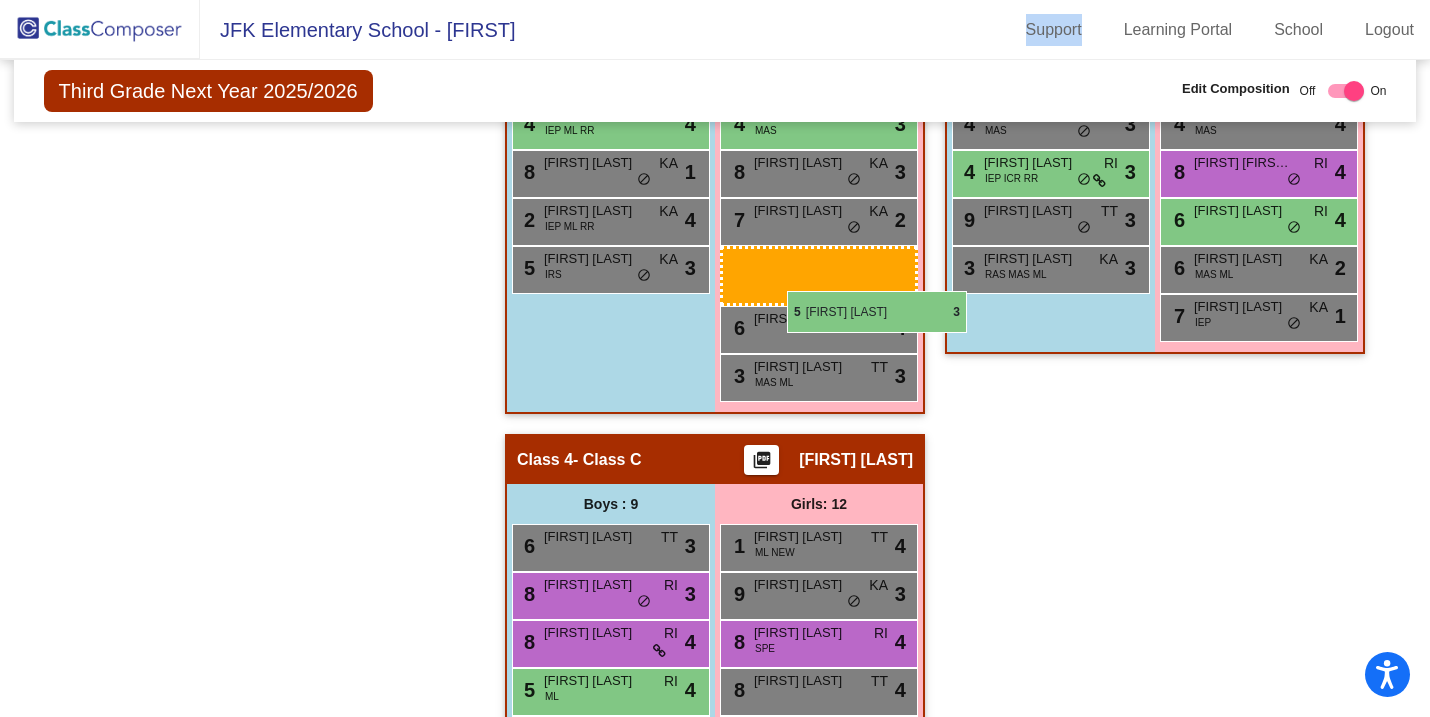 drag, startPoint x: 804, startPoint y: 481, endPoint x: 783, endPoint y: 290, distance: 192.15099 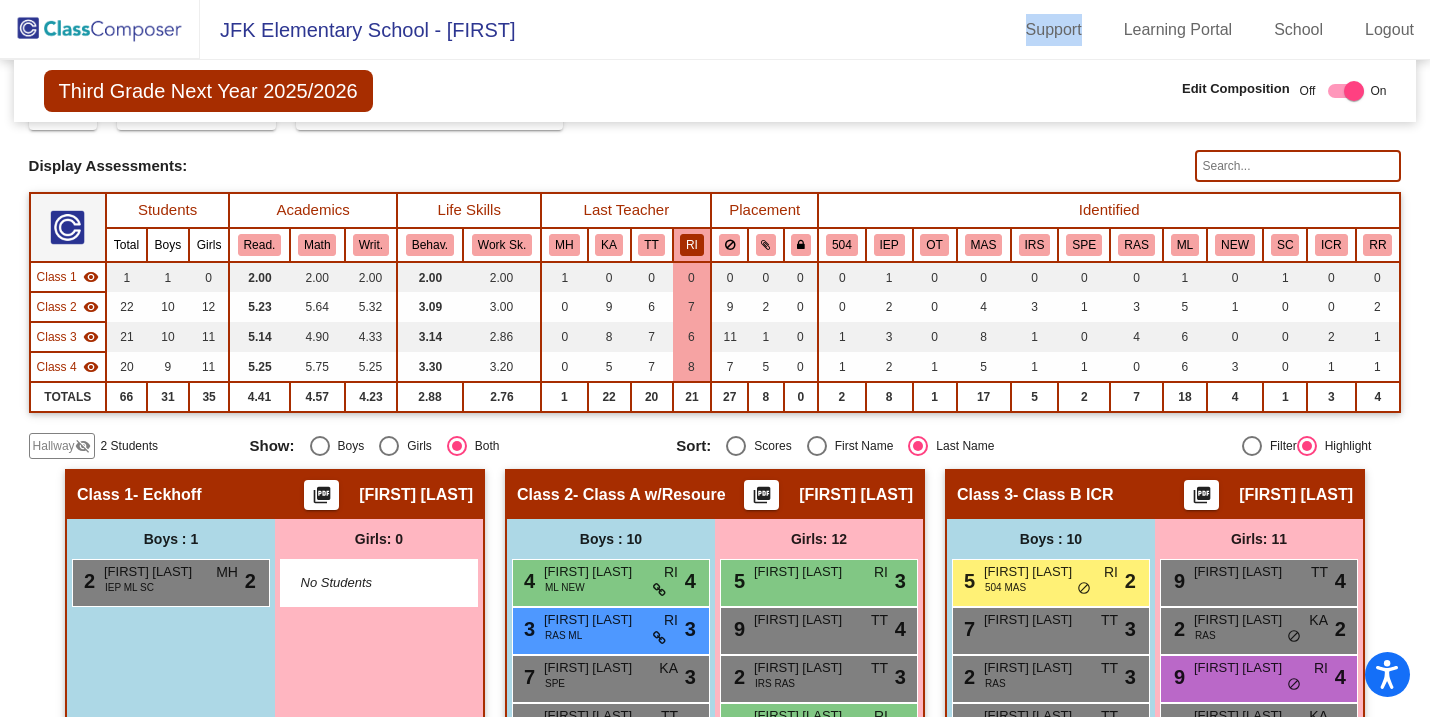 scroll, scrollTop: 89, scrollLeft: 0, axis: vertical 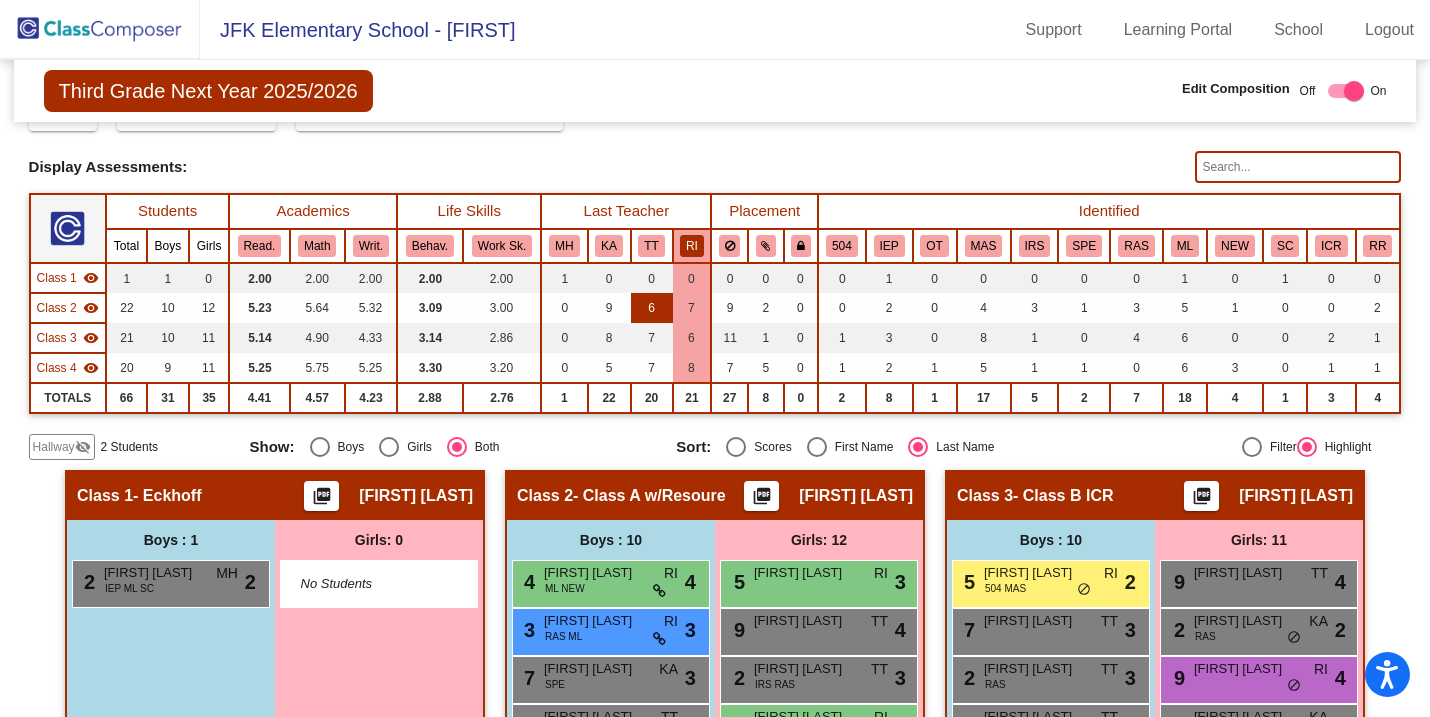 click on "6" 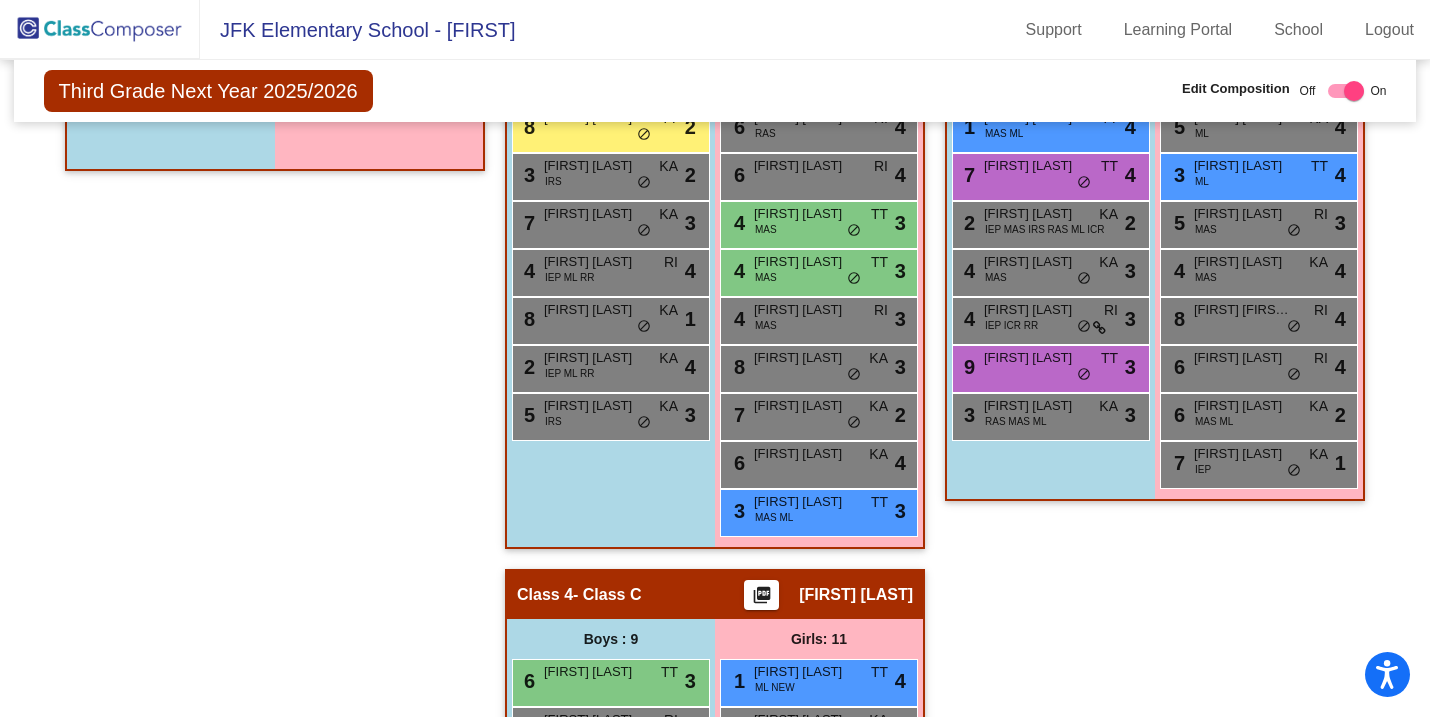 scroll, scrollTop: 729, scrollLeft: 0, axis: vertical 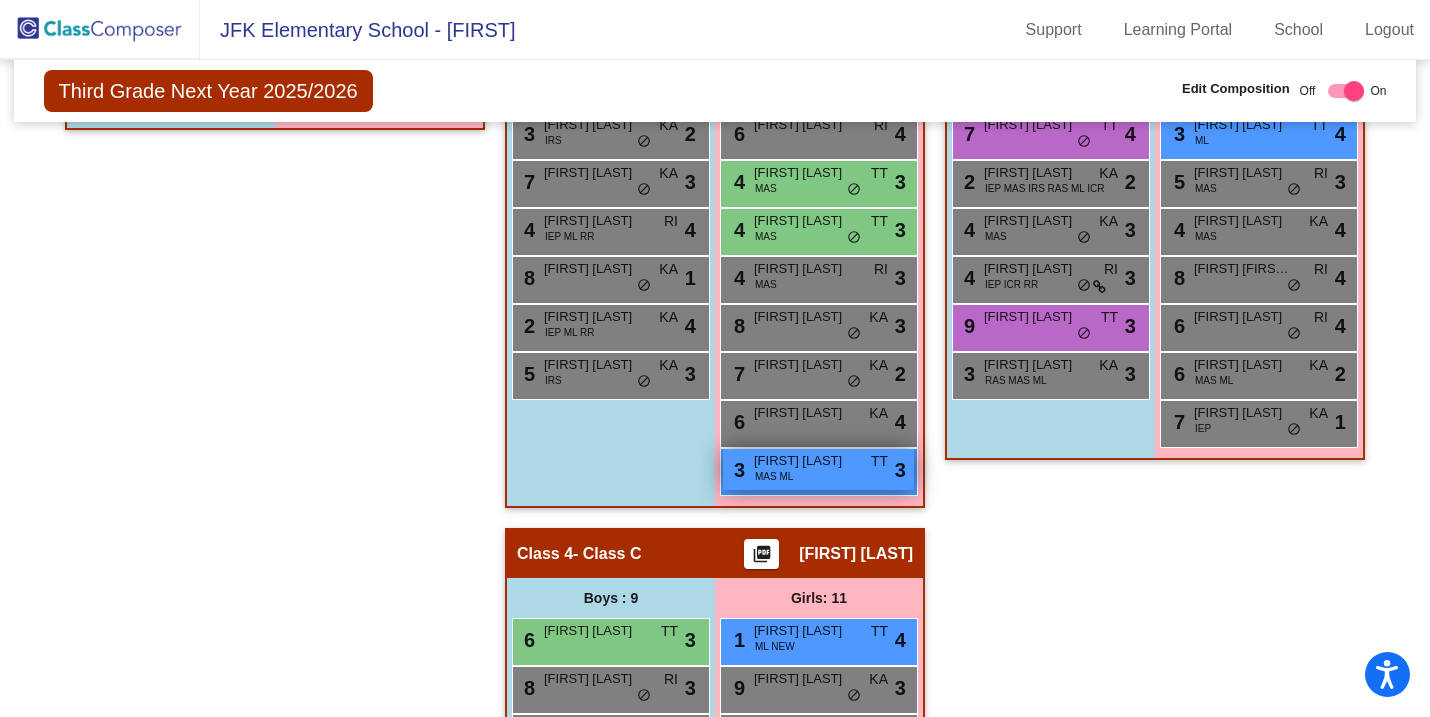 click on "[FIRST] [LAST]" at bounding box center [804, 461] 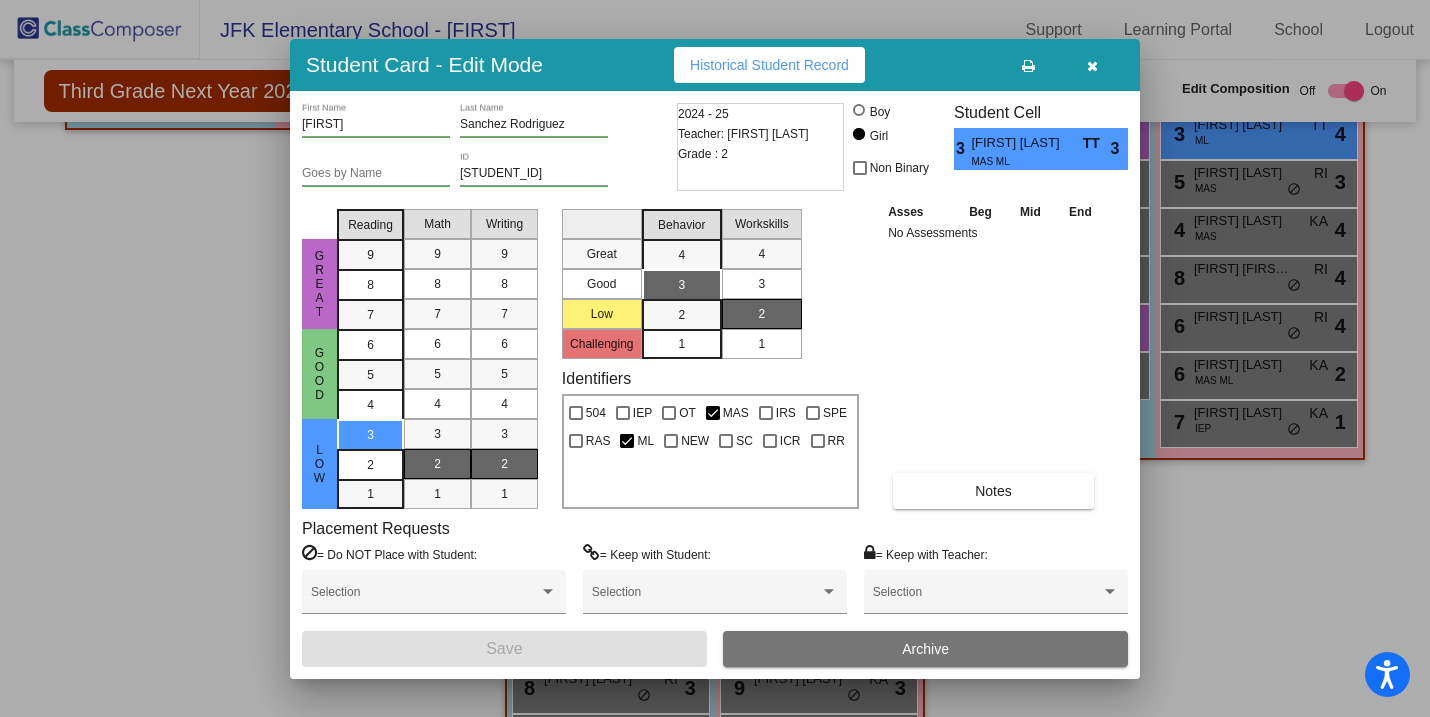click at bounding box center (1092, 66) 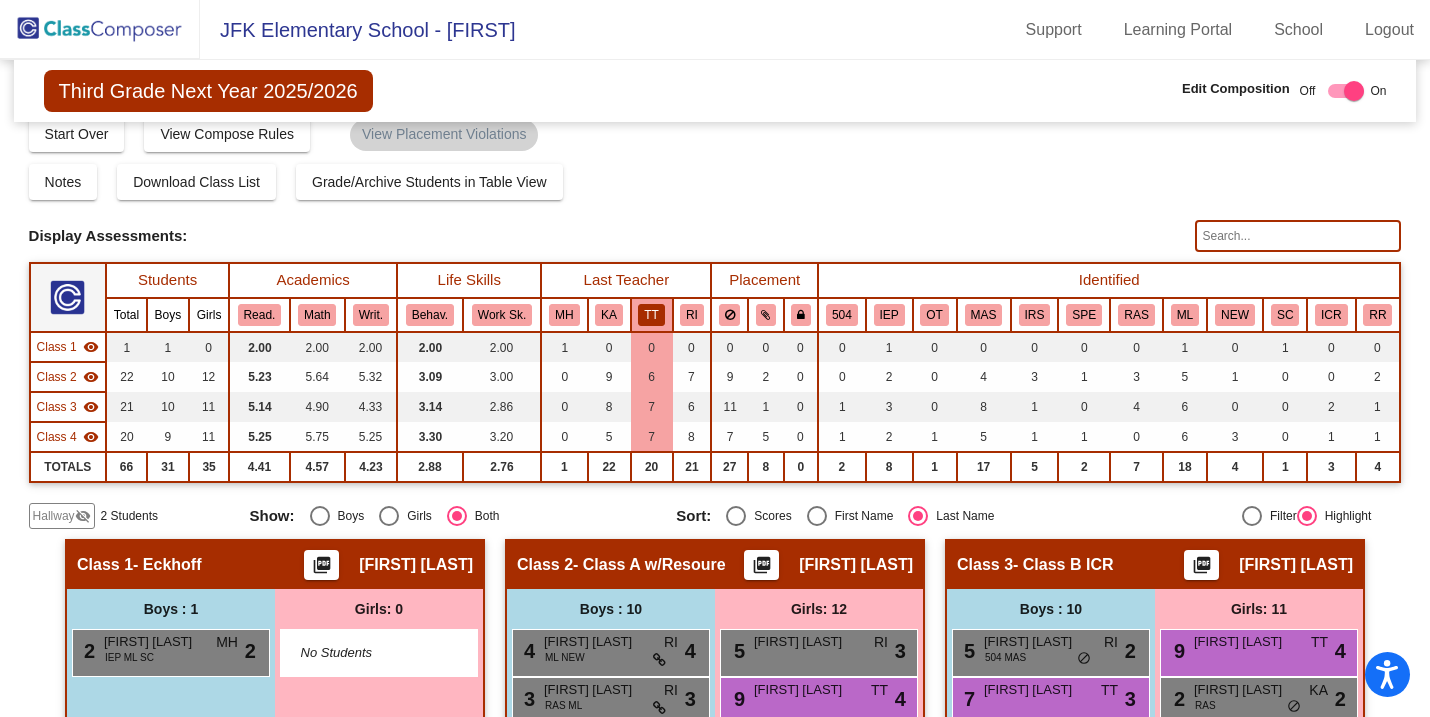 scroll, scrollTop: 27, scrollLeft: 0, axis: vertical 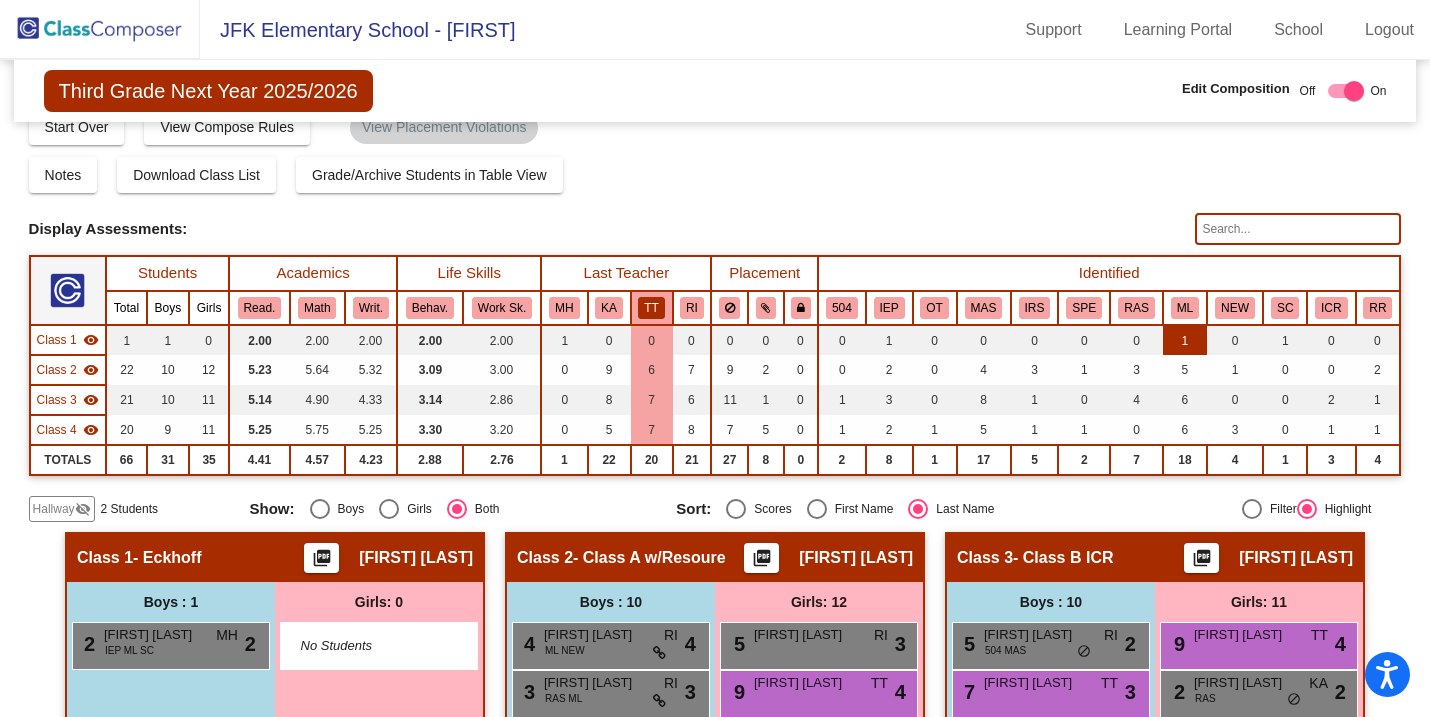 click on "1" 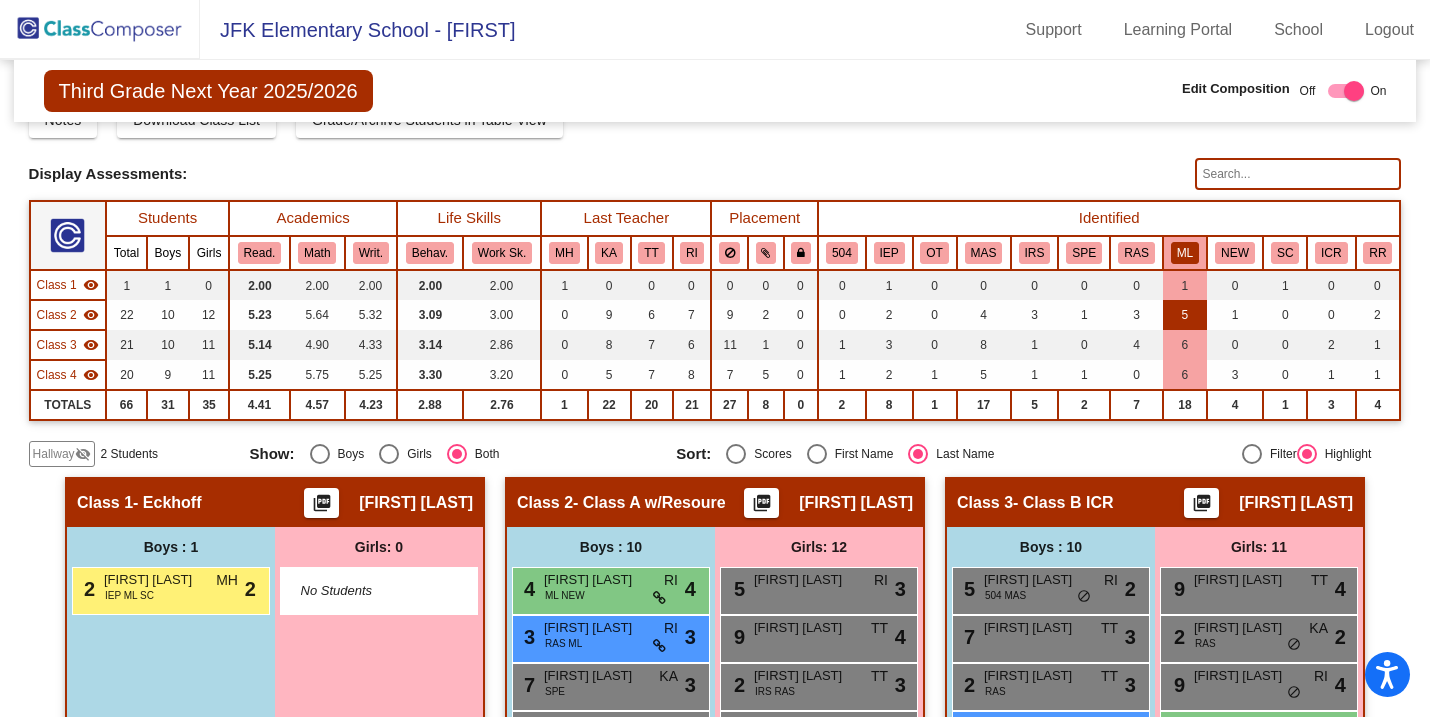 scroll, scrollTop: 67, scrollLeft: 0, axis: vertical 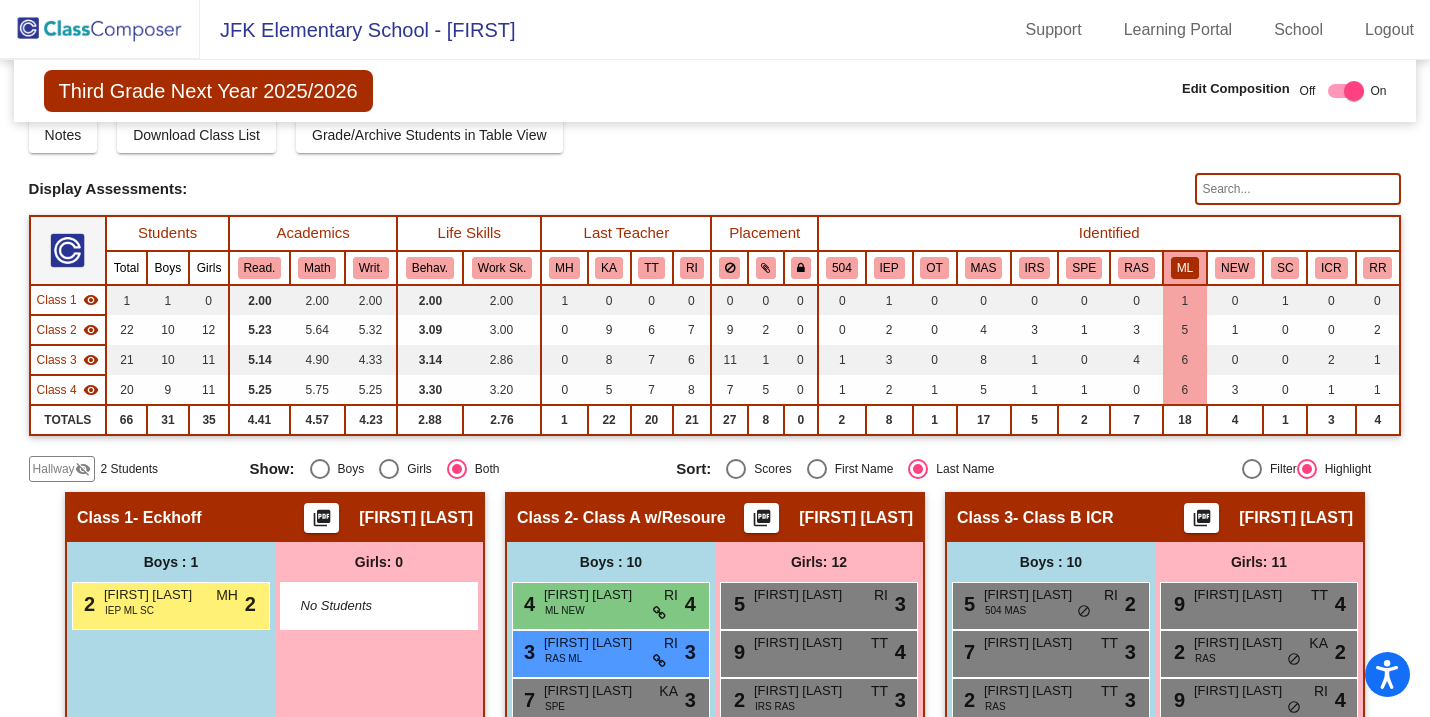 click on "ML" 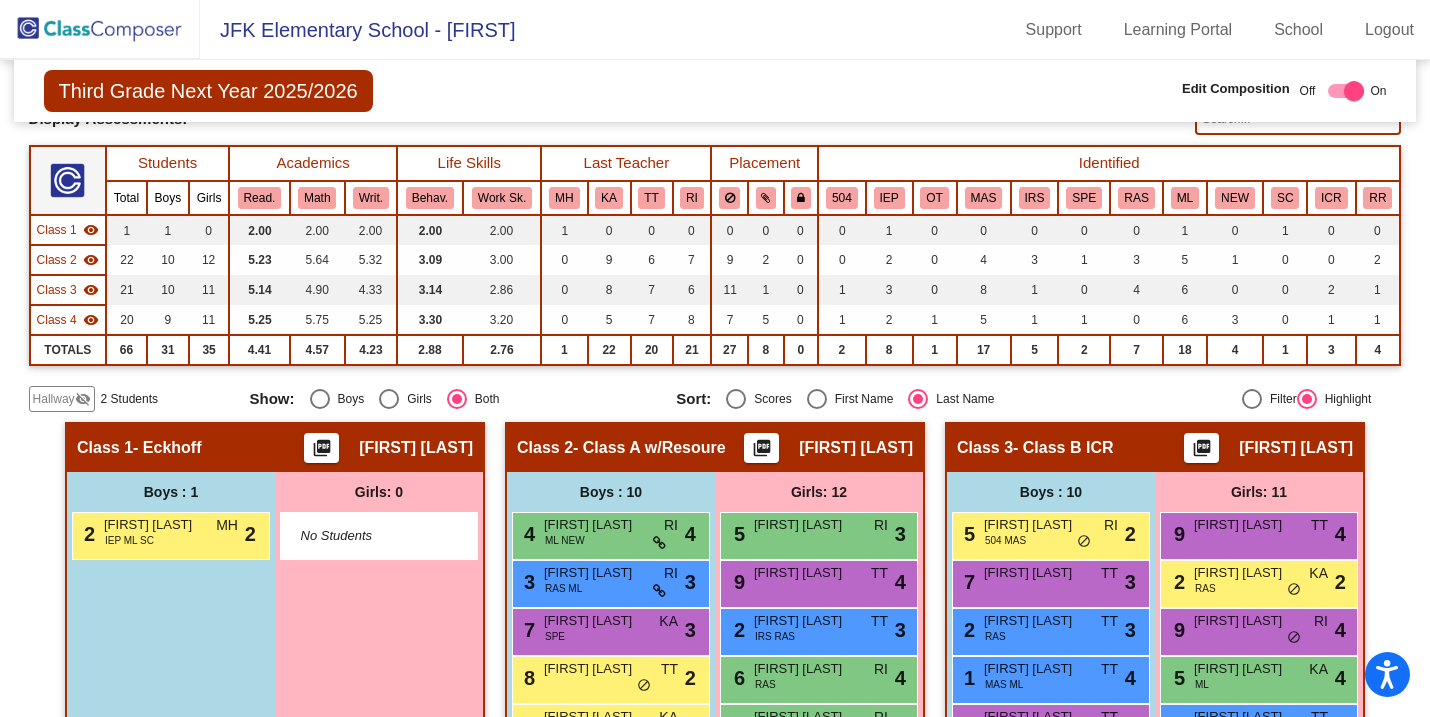 scroll, scrollTop: 130, scrollLeft: 0, axis: vertical 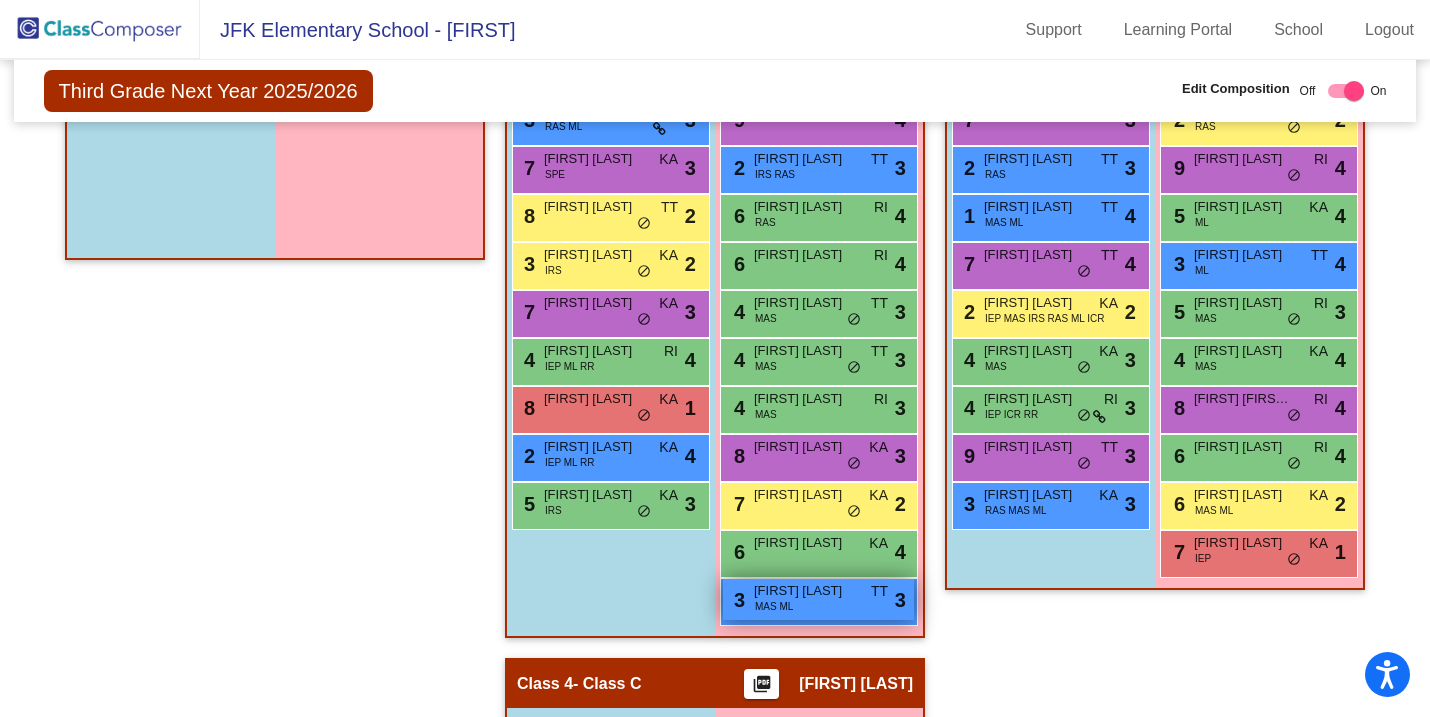 click on "[FIRST] [LAST]" at bounding box center [804, 591] 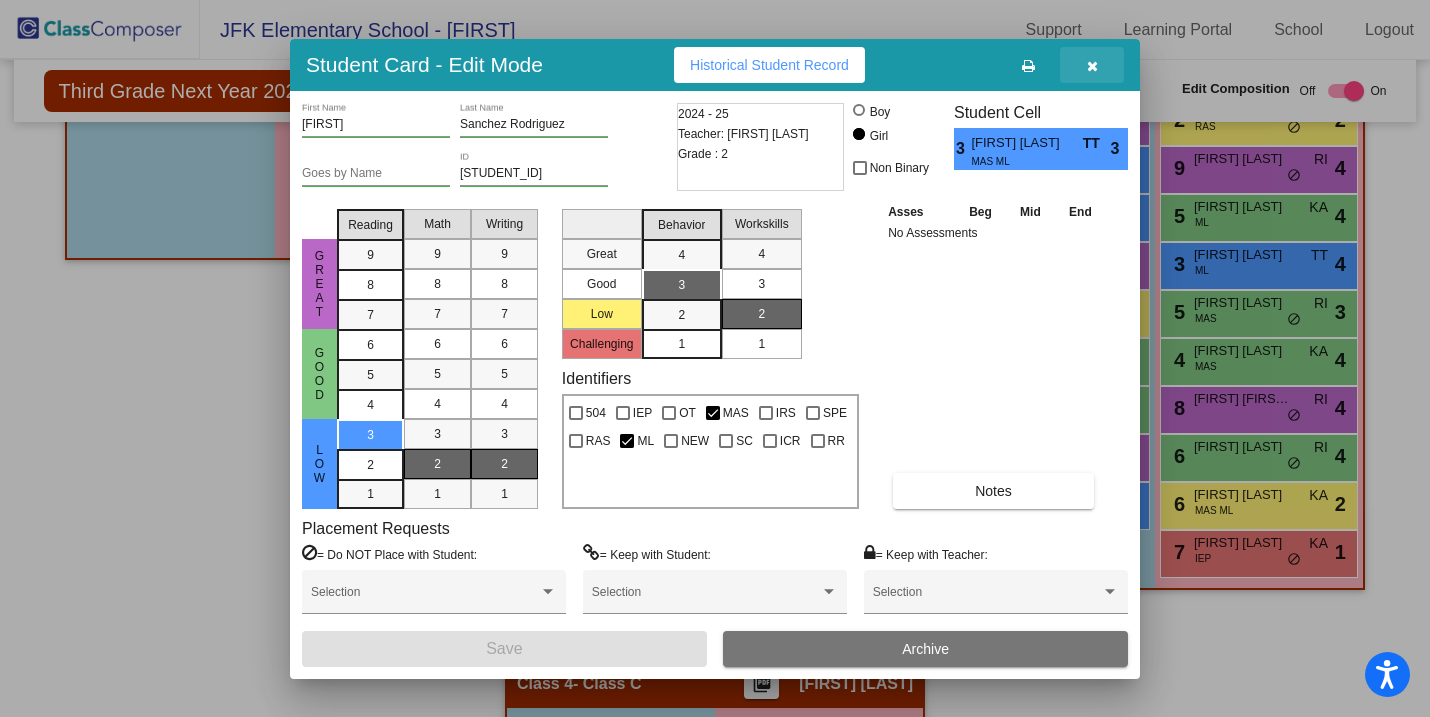 click at bounding box center (1092, 65) 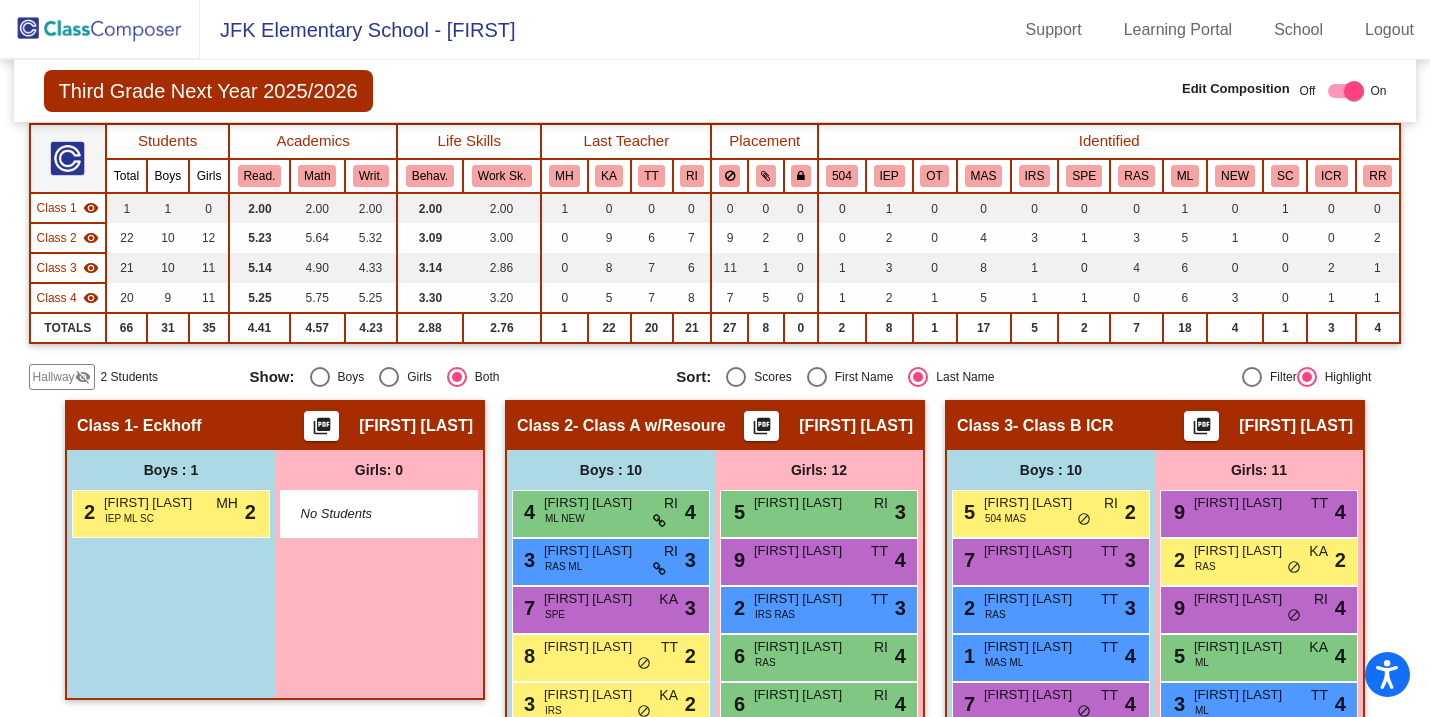 scroll, scrollTop: 156, scrollLeft: 0, axis: vertical 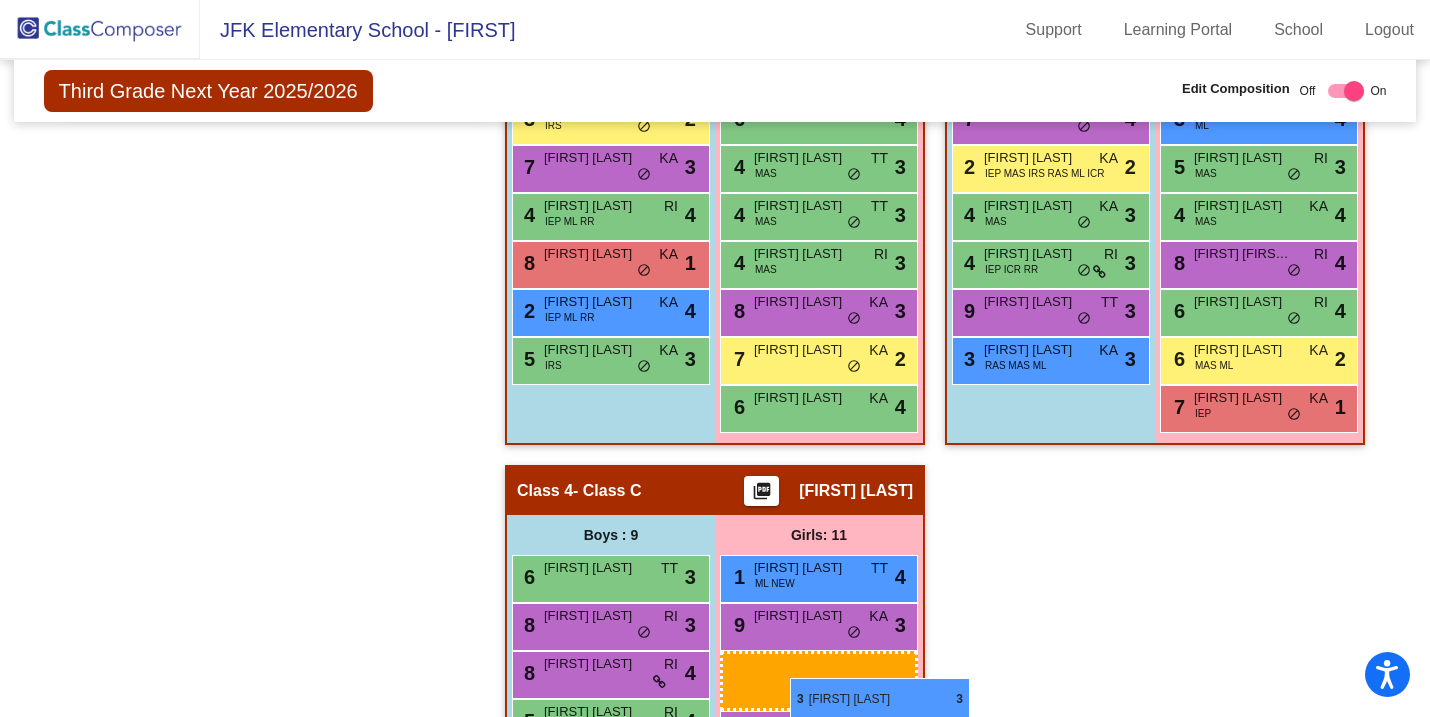 drag, startPoint x: 790, startPoint y: 539, endPoint x: 766, endPoint y: 640, distance: 103.81233 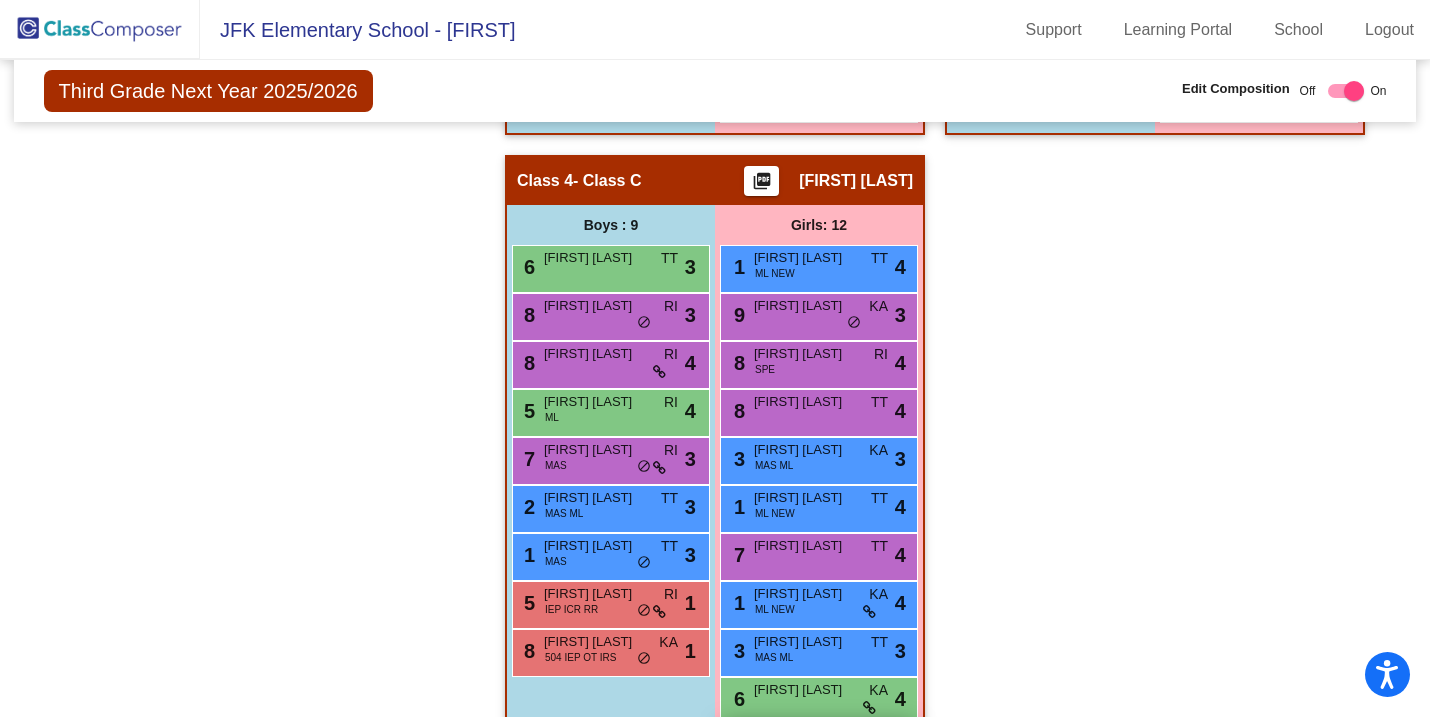 scroll, scrollTop: 1049, scrollLeft: 0, axis: vertical 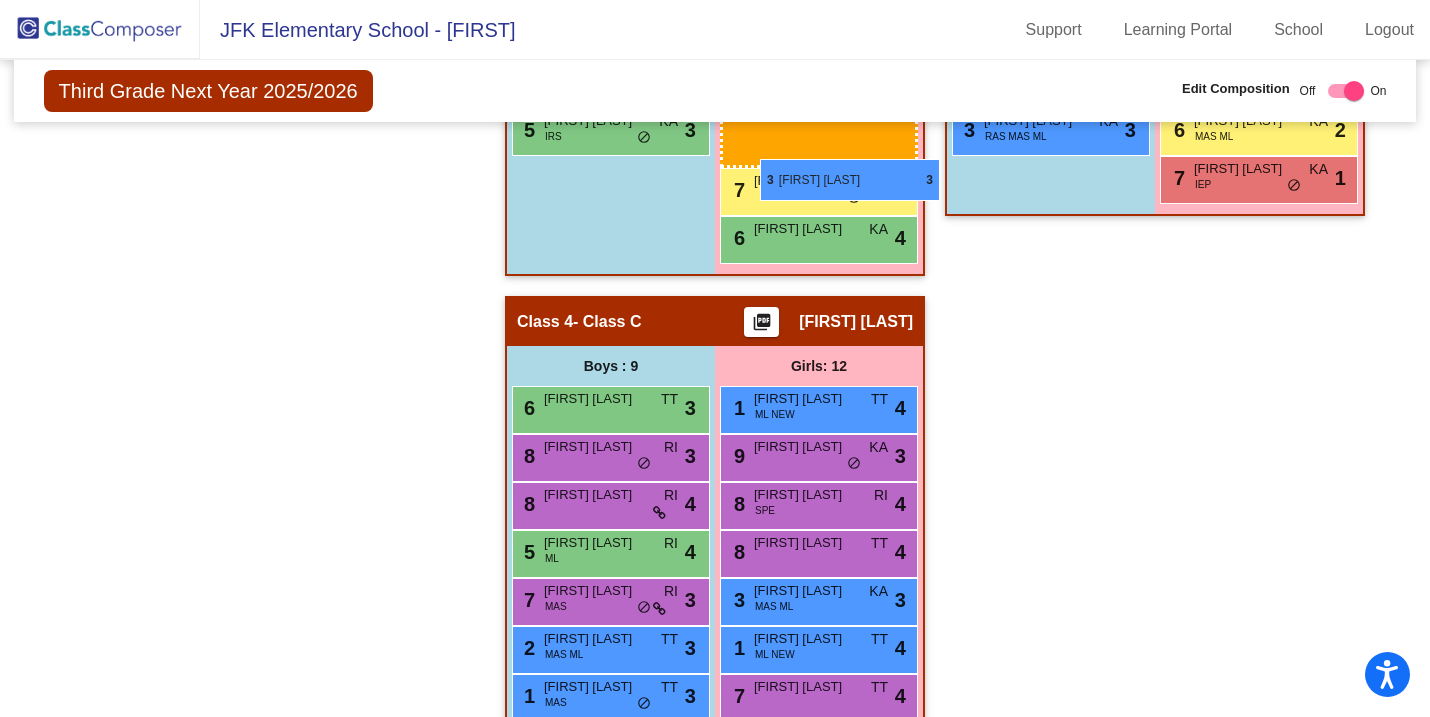 drag, startPoint x: 810, startPoint y: 640, endPoint x: 760, endPoint y: 159, distance: 483.59177 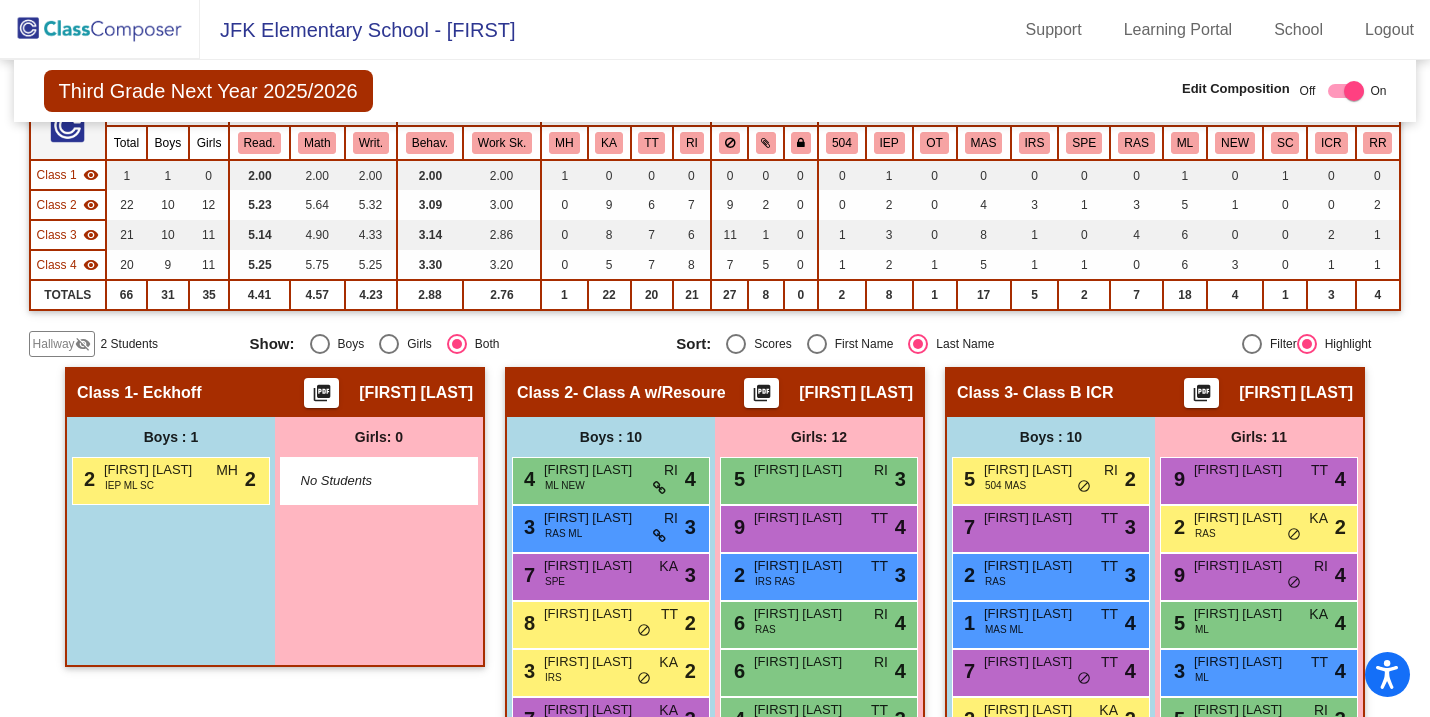 scroll, scrollTop: 70, scrollLeft: 0, axis: vertical 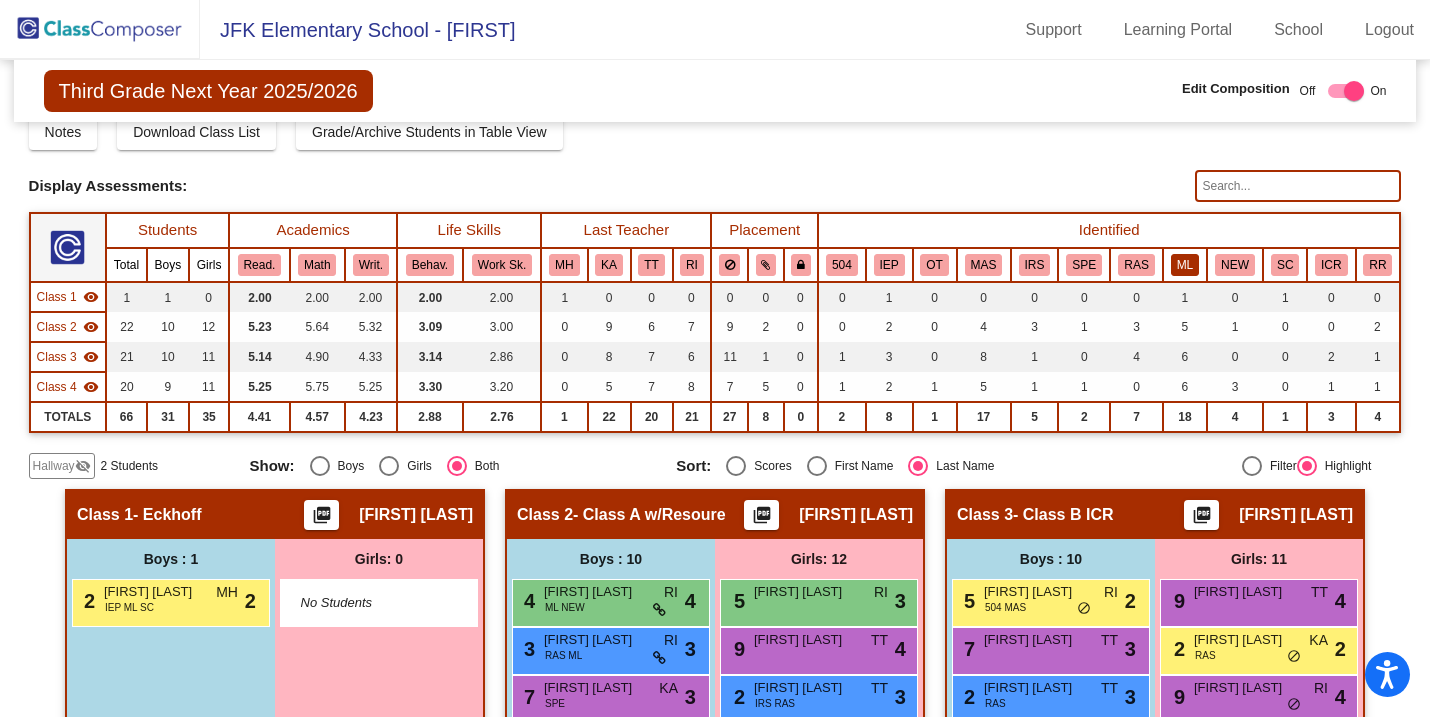 click on "ML" 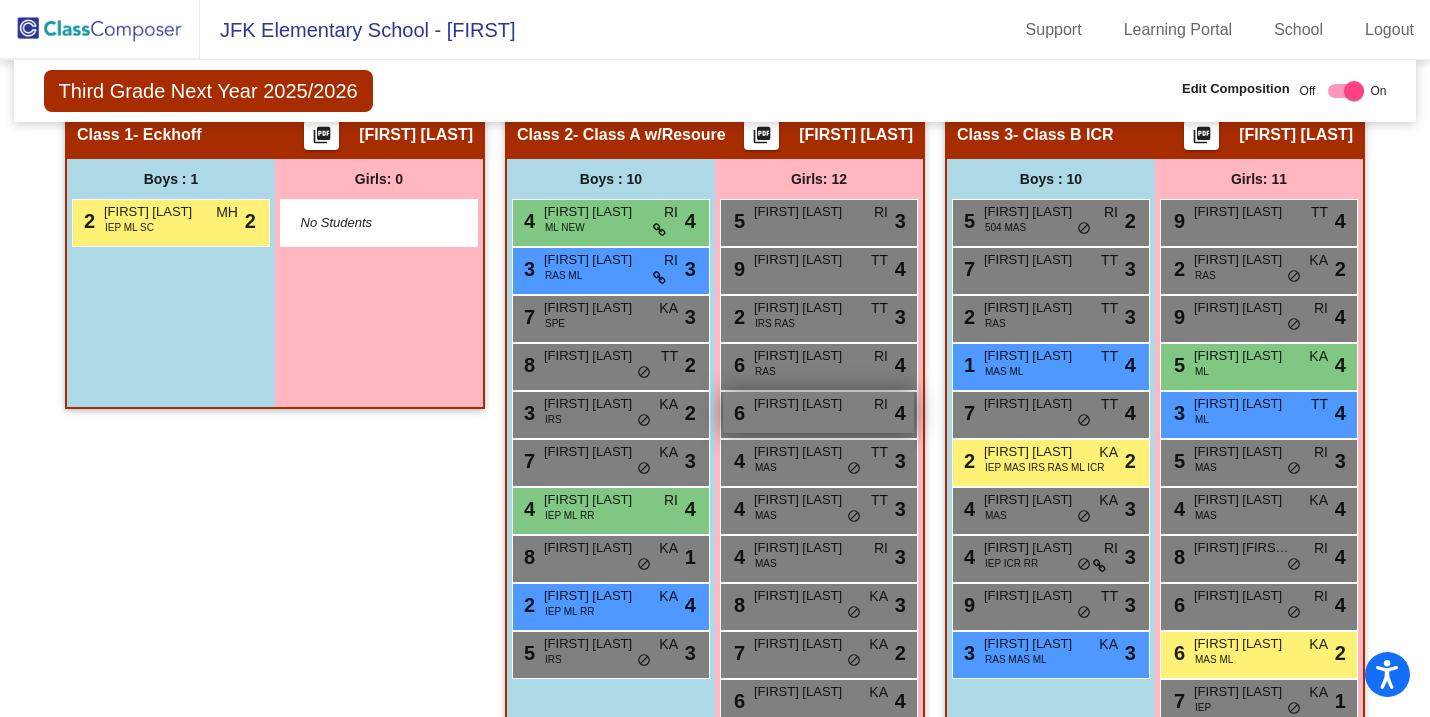 scroll, scrollTop: 448, scrollLeft: 0, axis: vertical 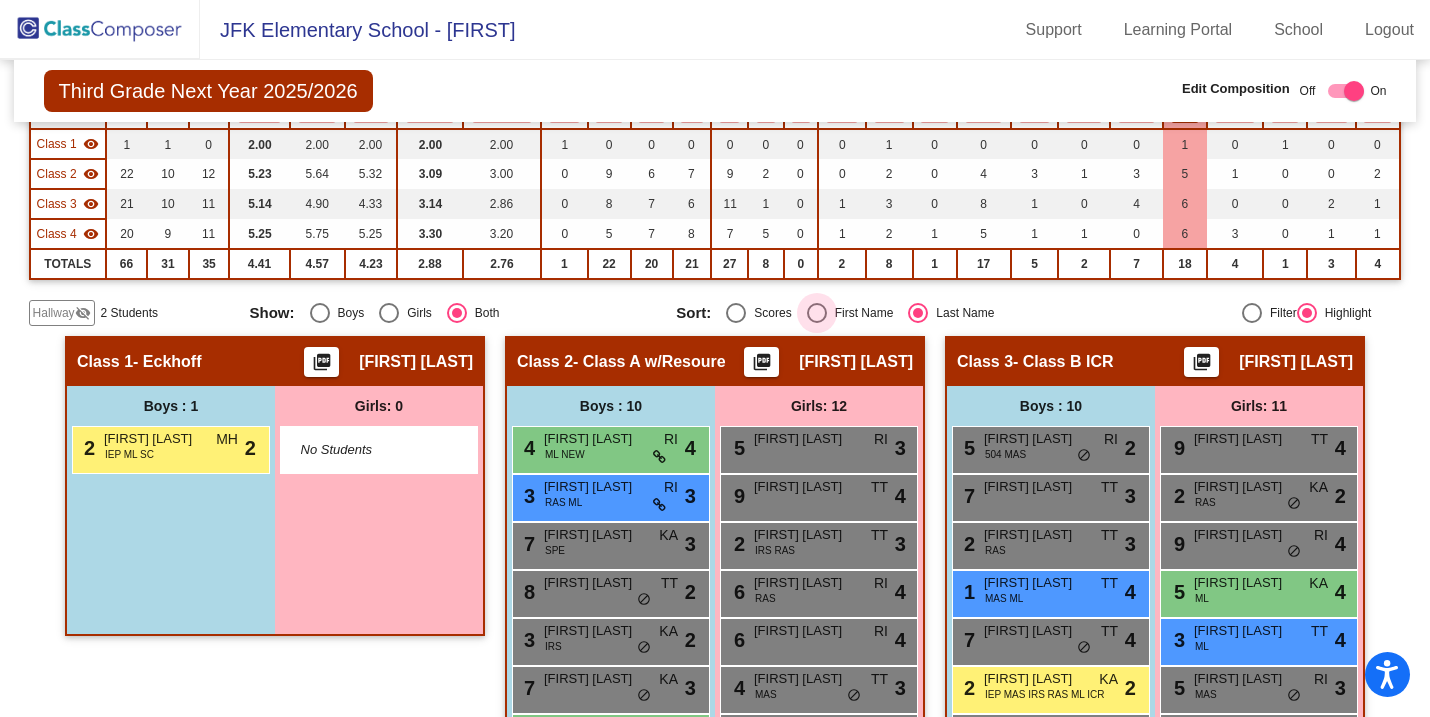 click at bounding box center [817, 313] 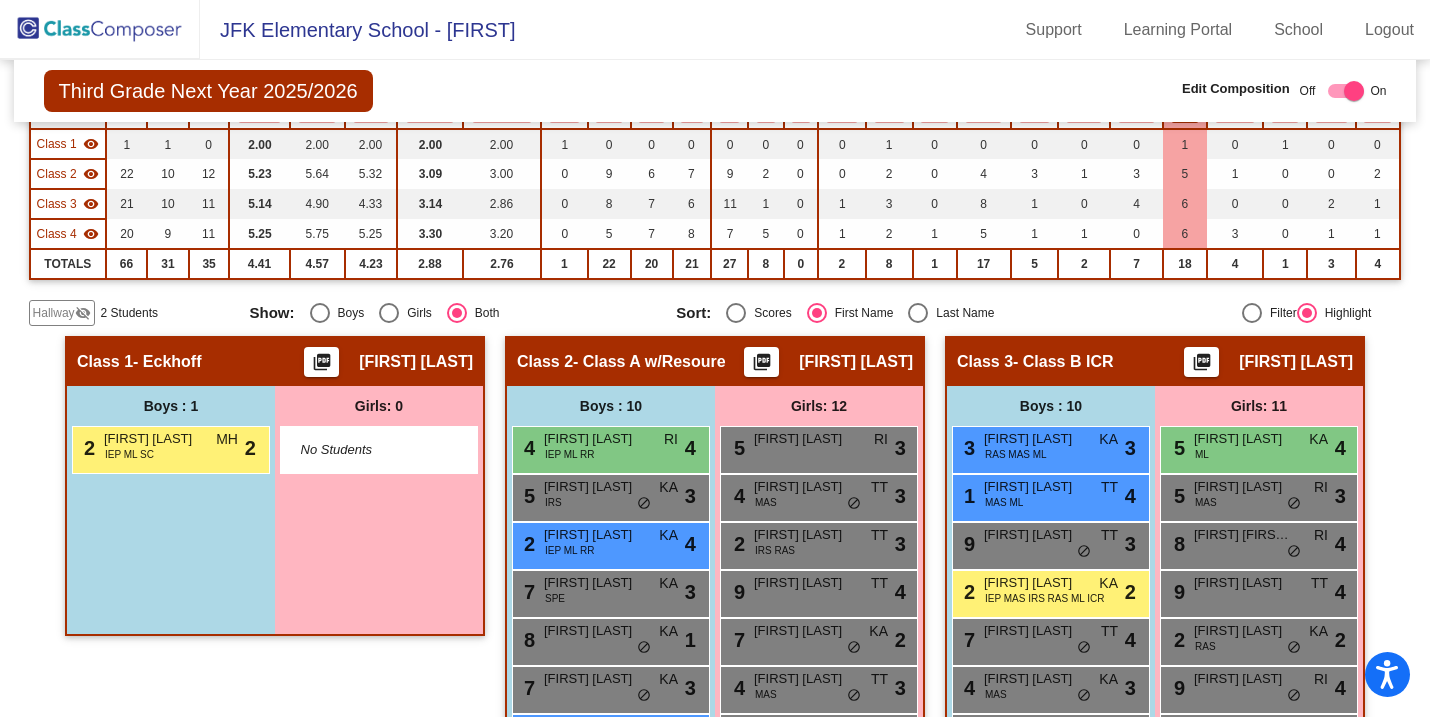 click at bounding box center (817, 313) 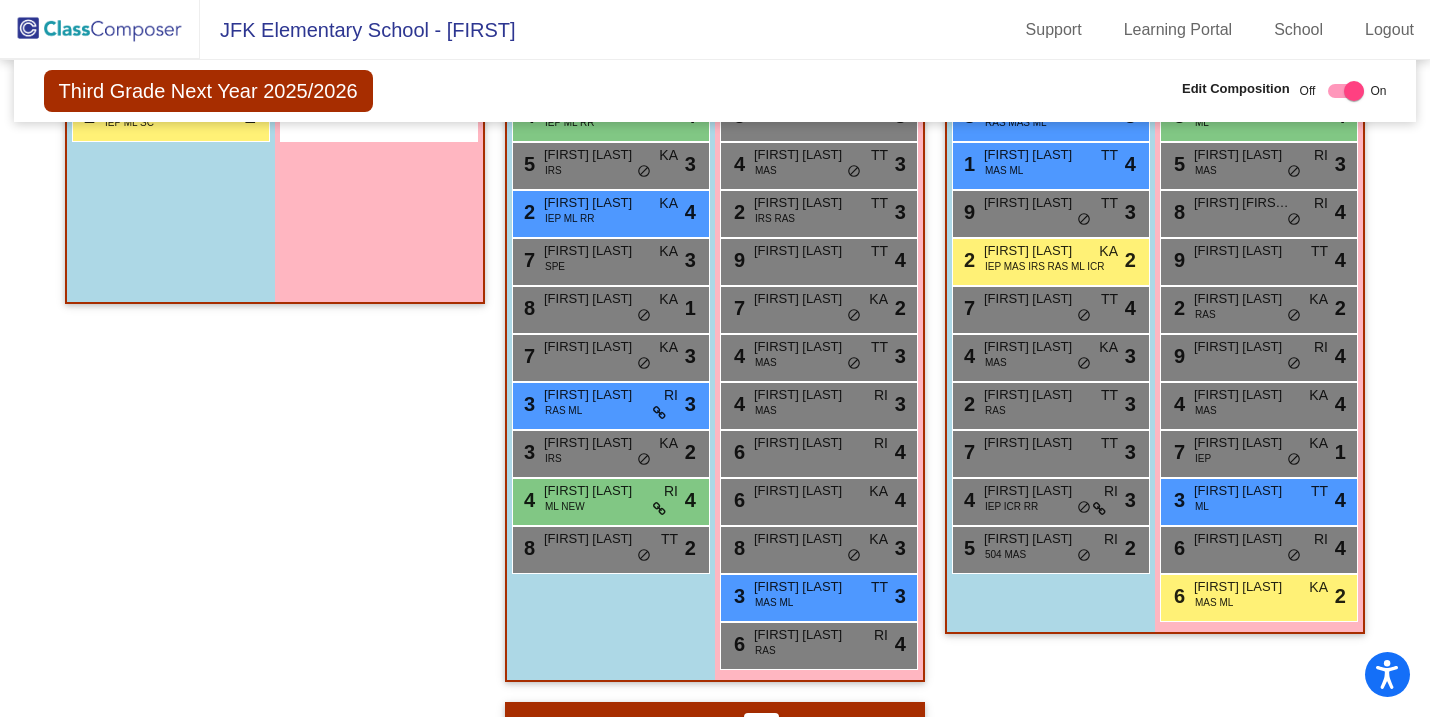 scroll, scrollTop: 523, scrollLeft: 0, axis: vertical 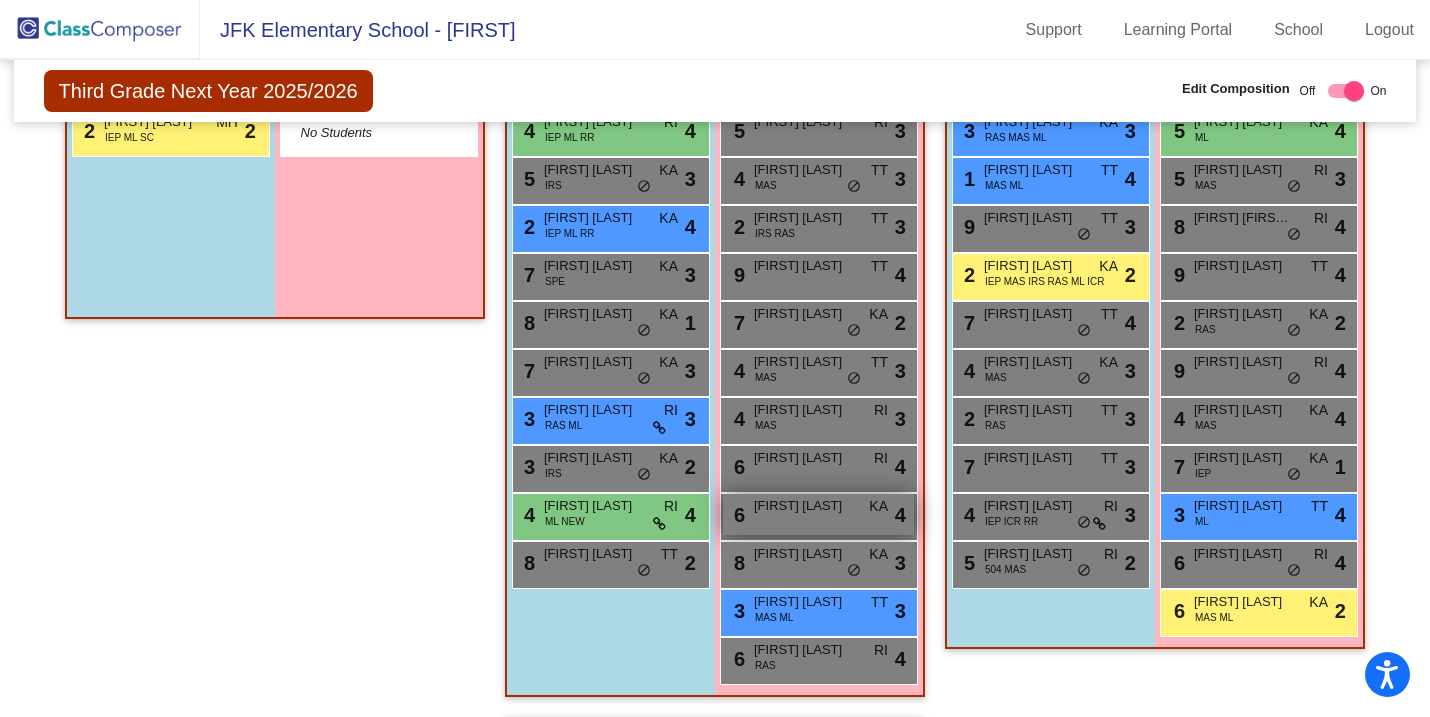 click on "6 [FIRST] [LAST] KA lock do_not_disturb_alt 4" at bounding box center (818, 514) 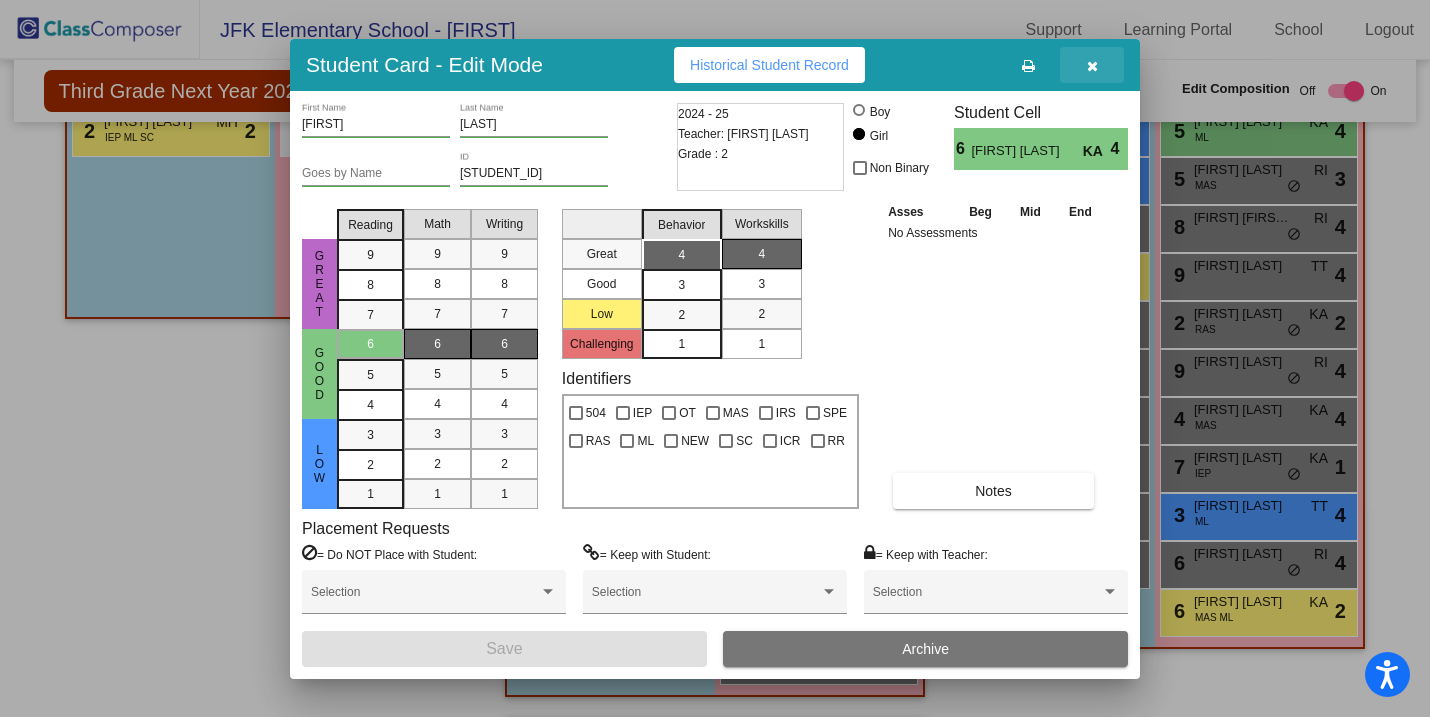 click at bounding box center (1092, 66) 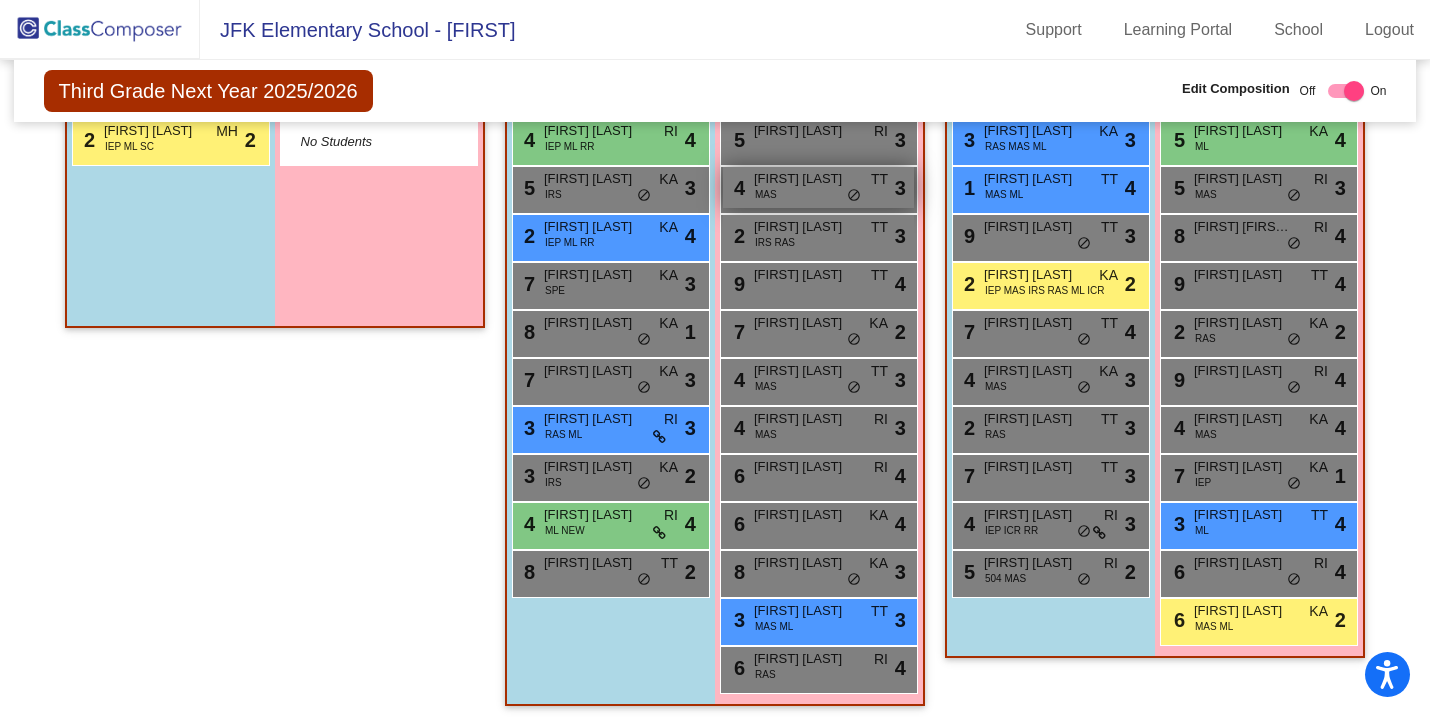 scroll, scrollTop: 528, scrollLeft: 0, axis: vertical 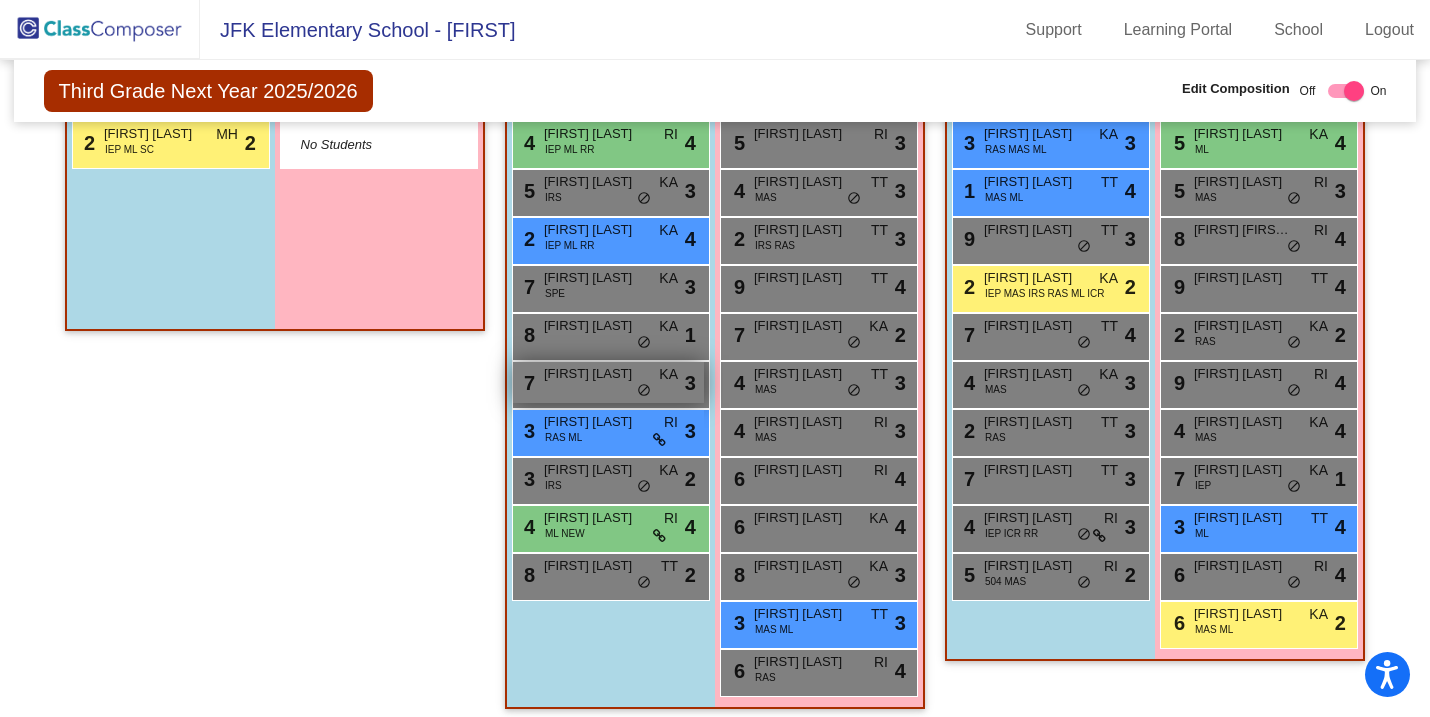 click on "7 [FIRST] [LAST] KA lock do_not_disturb_alt 3" at bounding box center [608, 382] 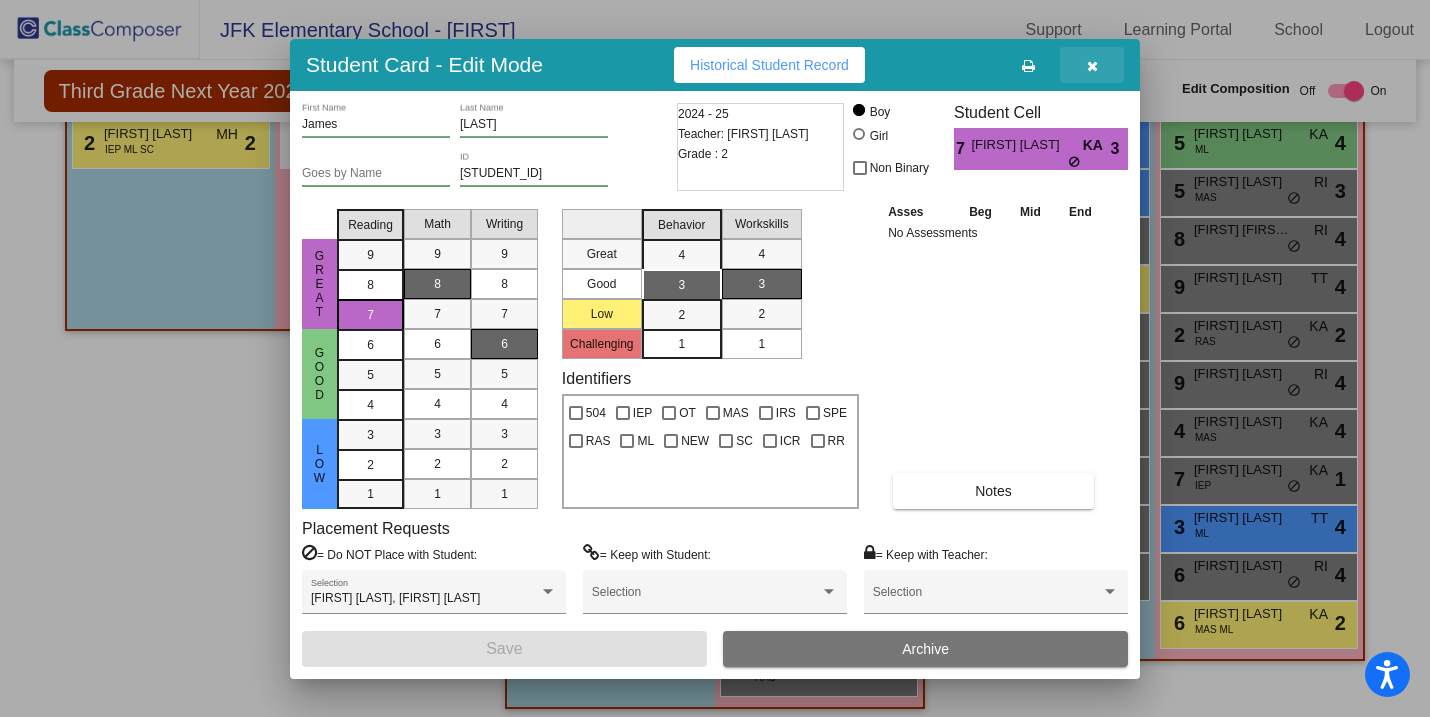 click at bounding box center [1092, 66] 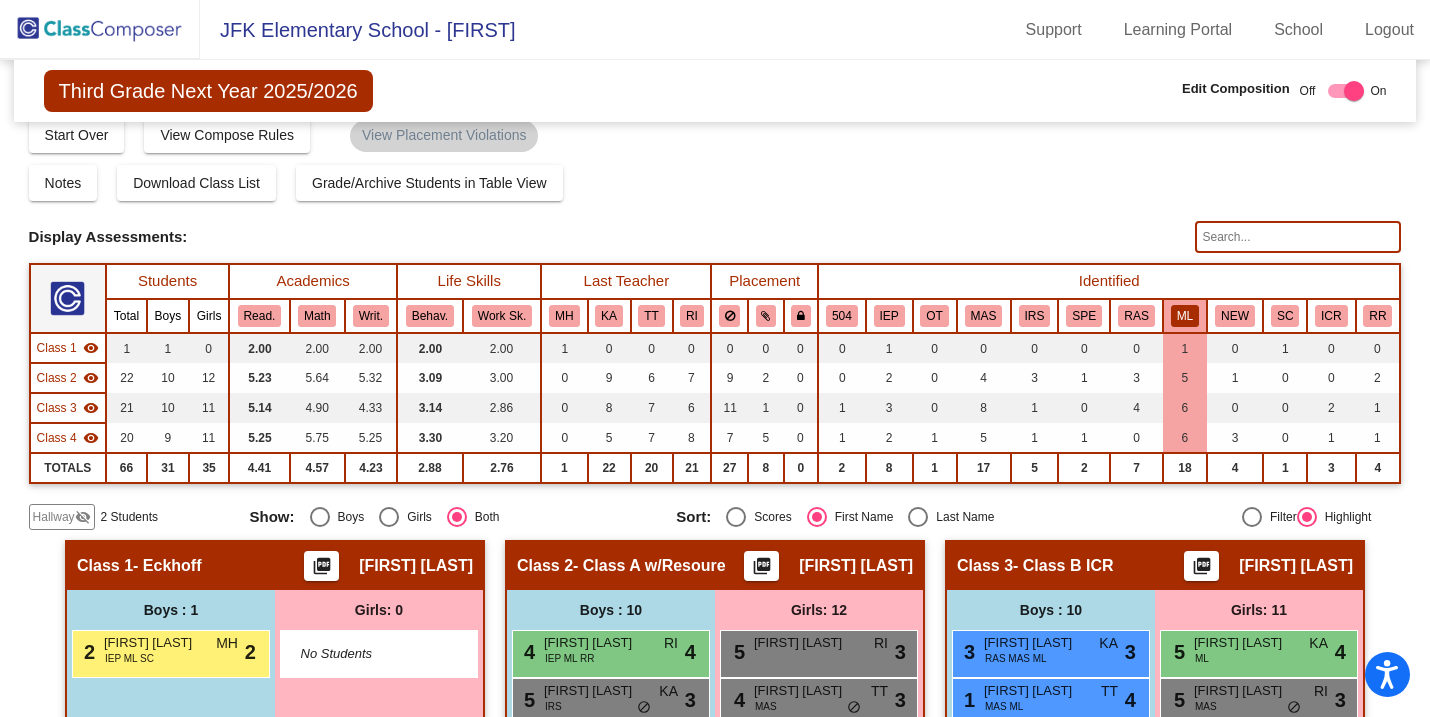 scroll, scrollTop: 98, scrollLeft: 0, axis: vertical 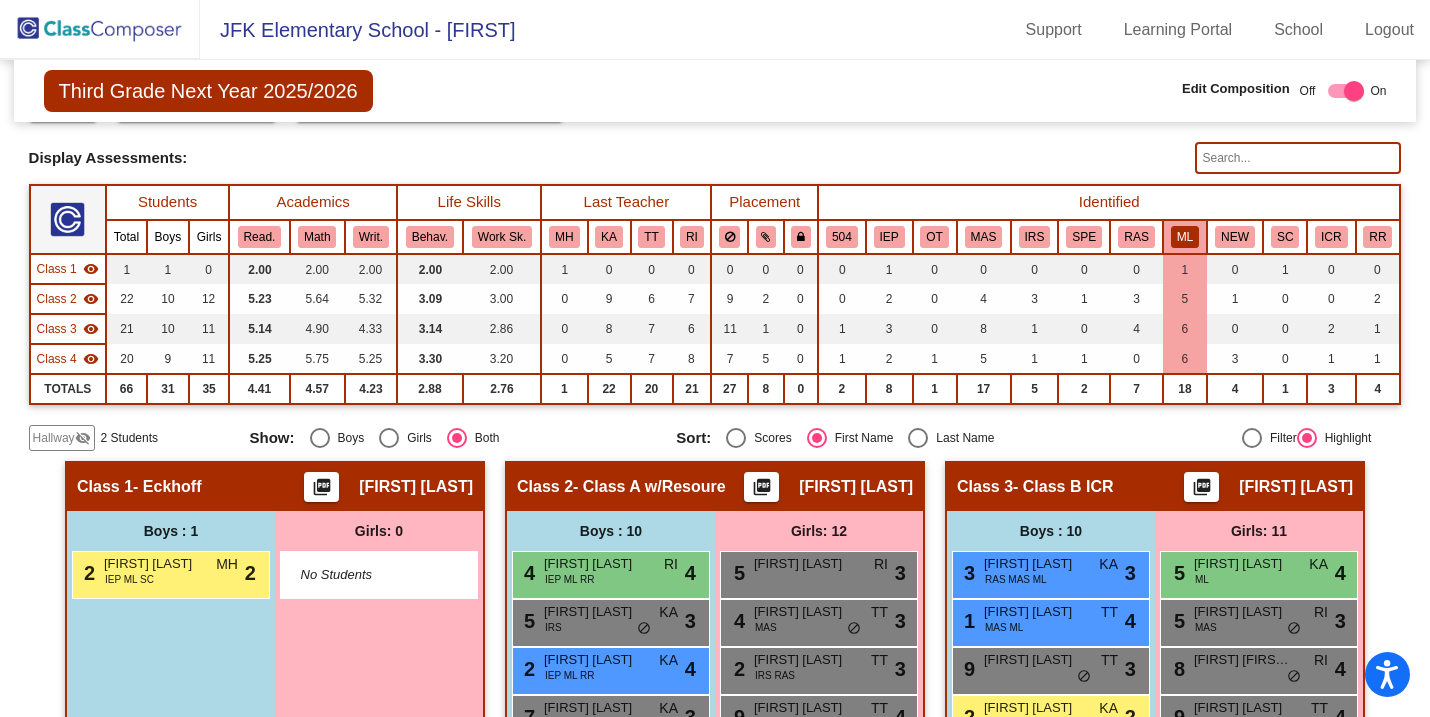 click 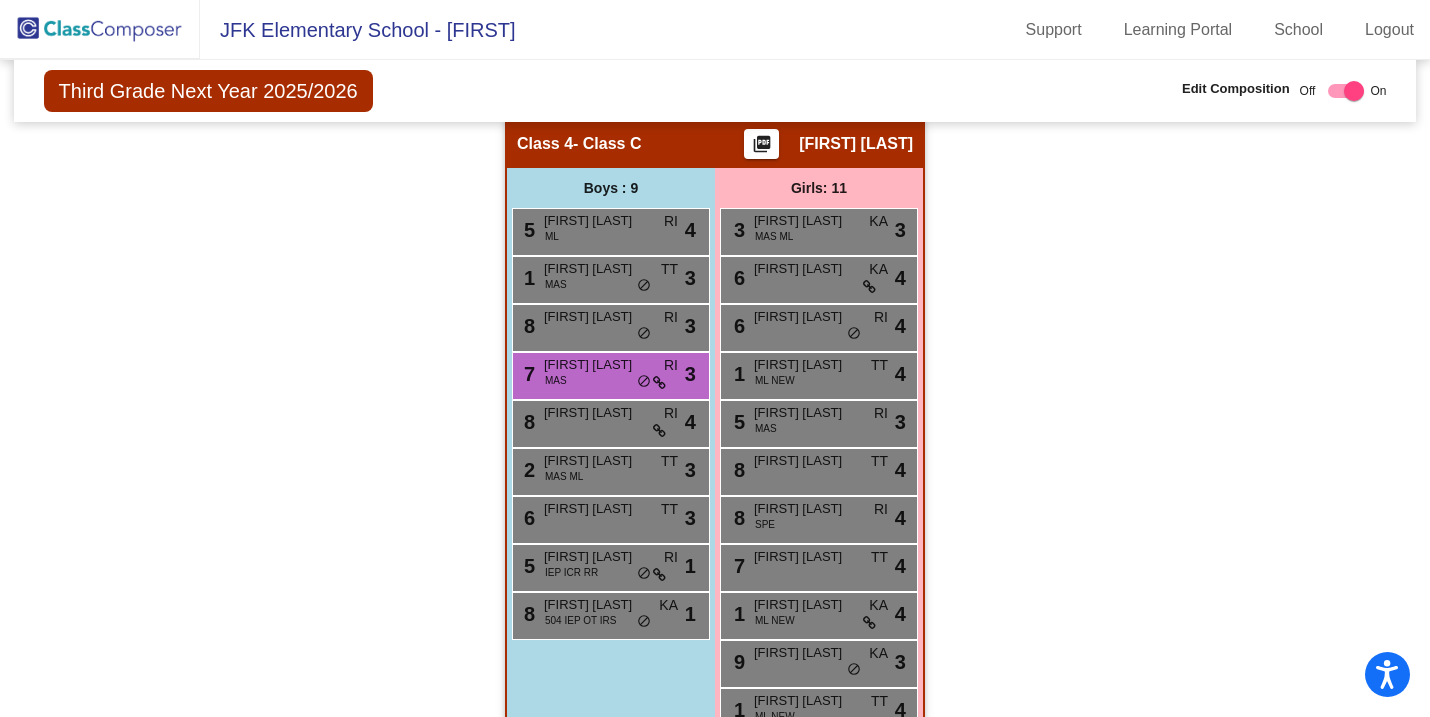 scroll, scrollTop: 1189, scrollLeft: 0, axis: vertical 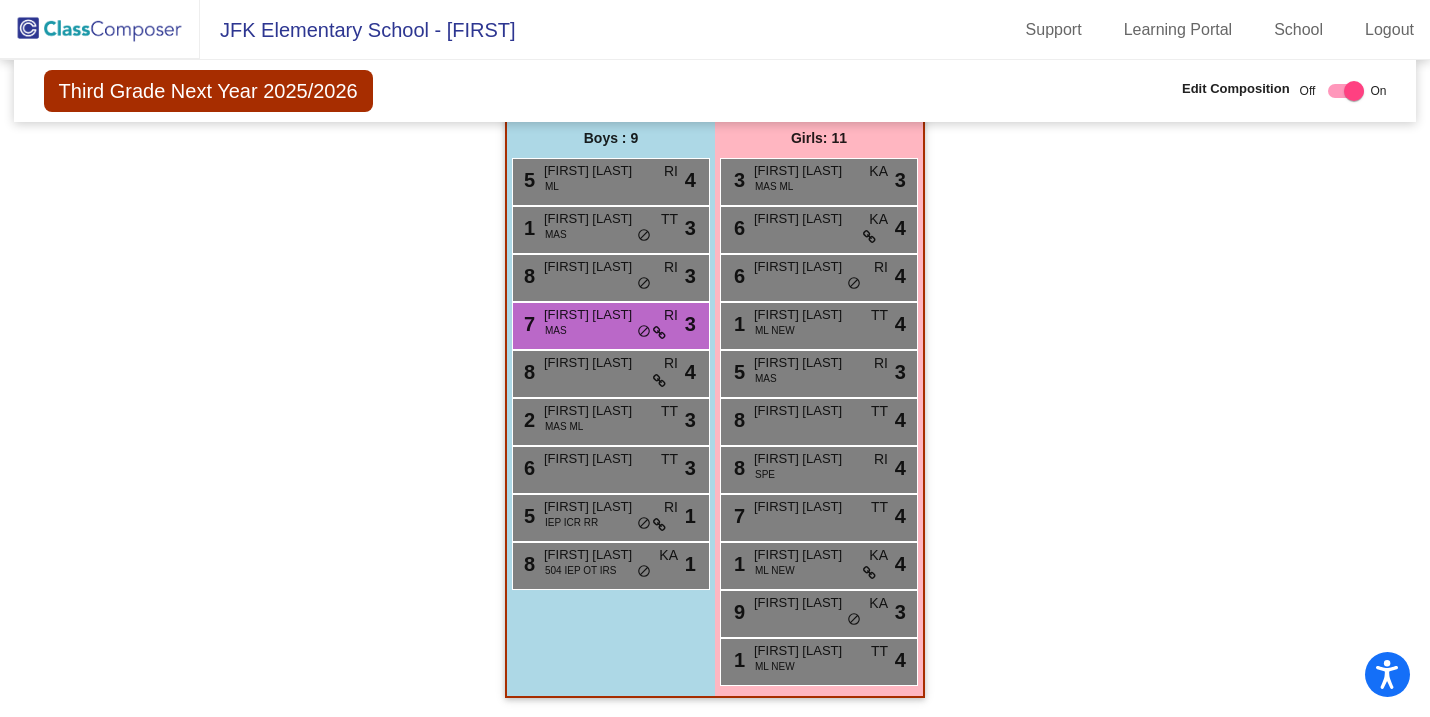 type on "jam" 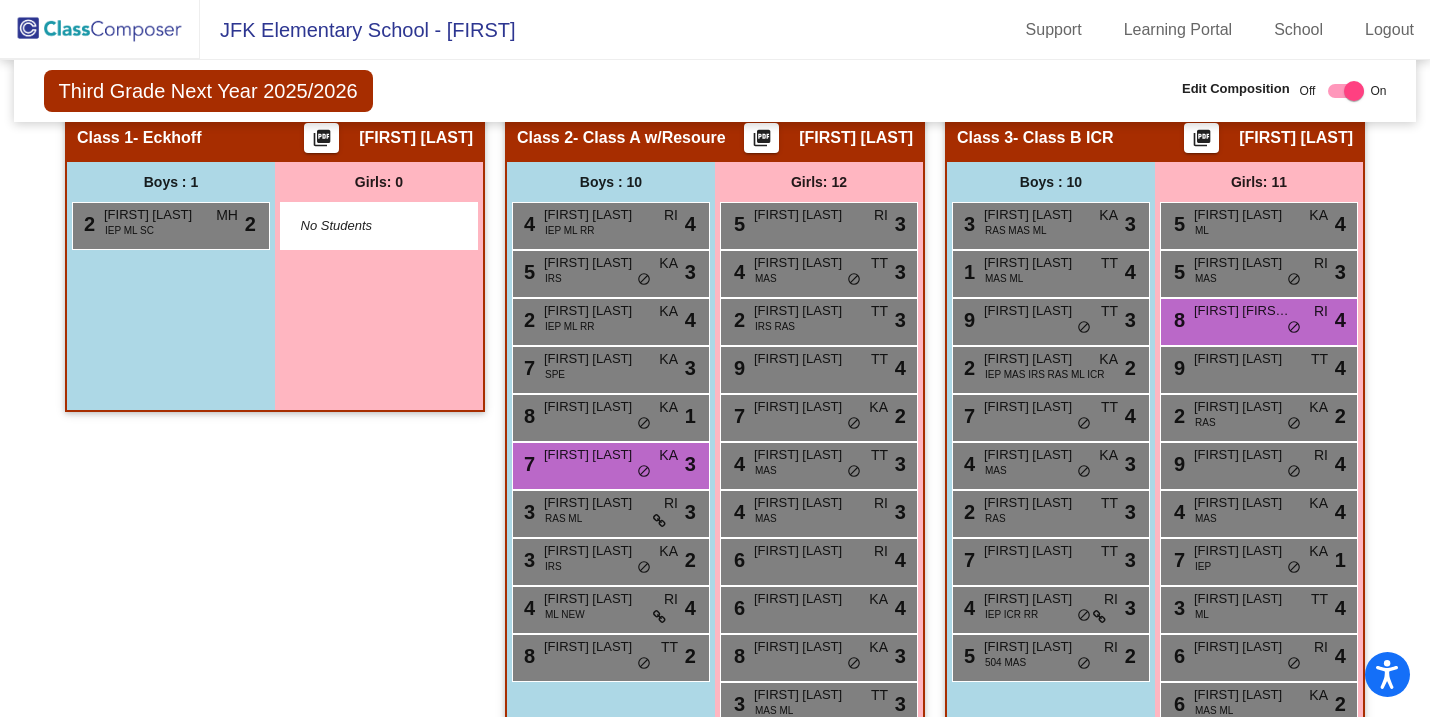scroll, scrollTop: 417, scrollLeft: 0, axis: vertical 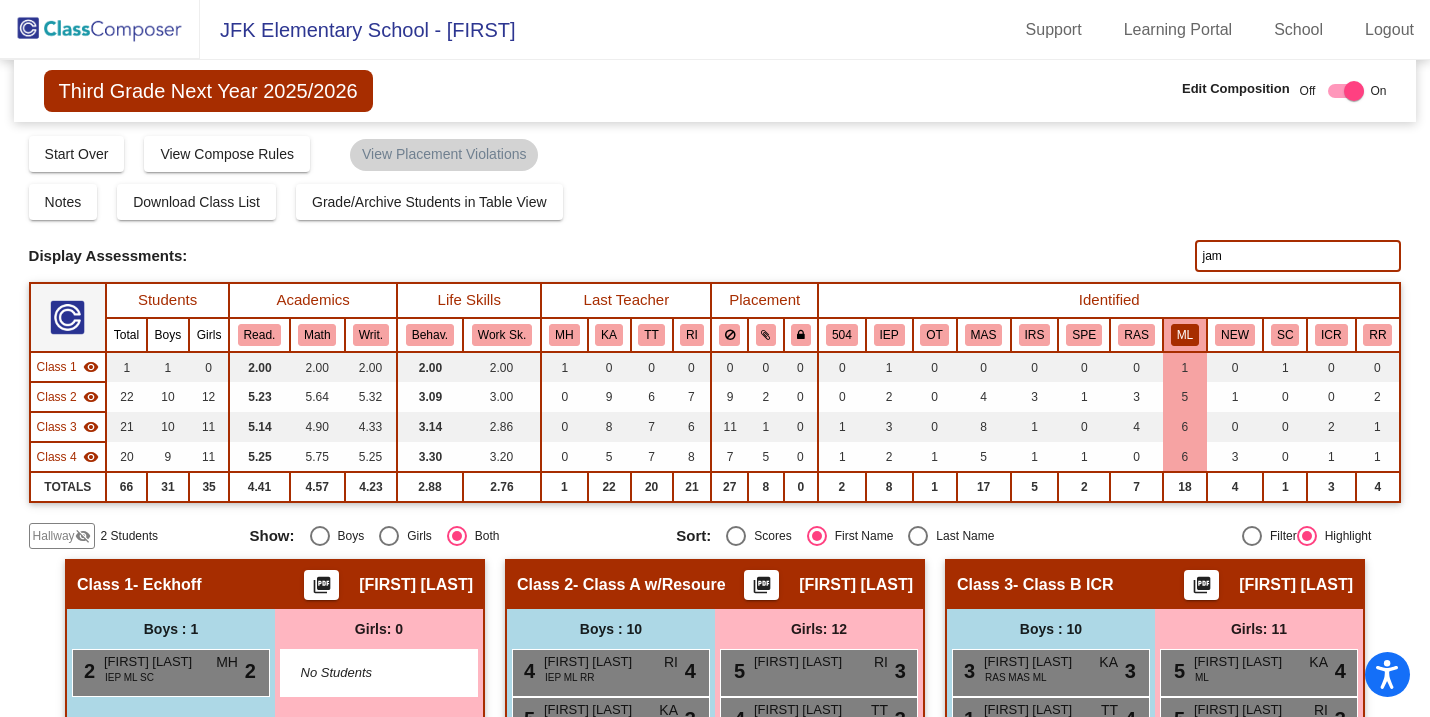click on "jam" 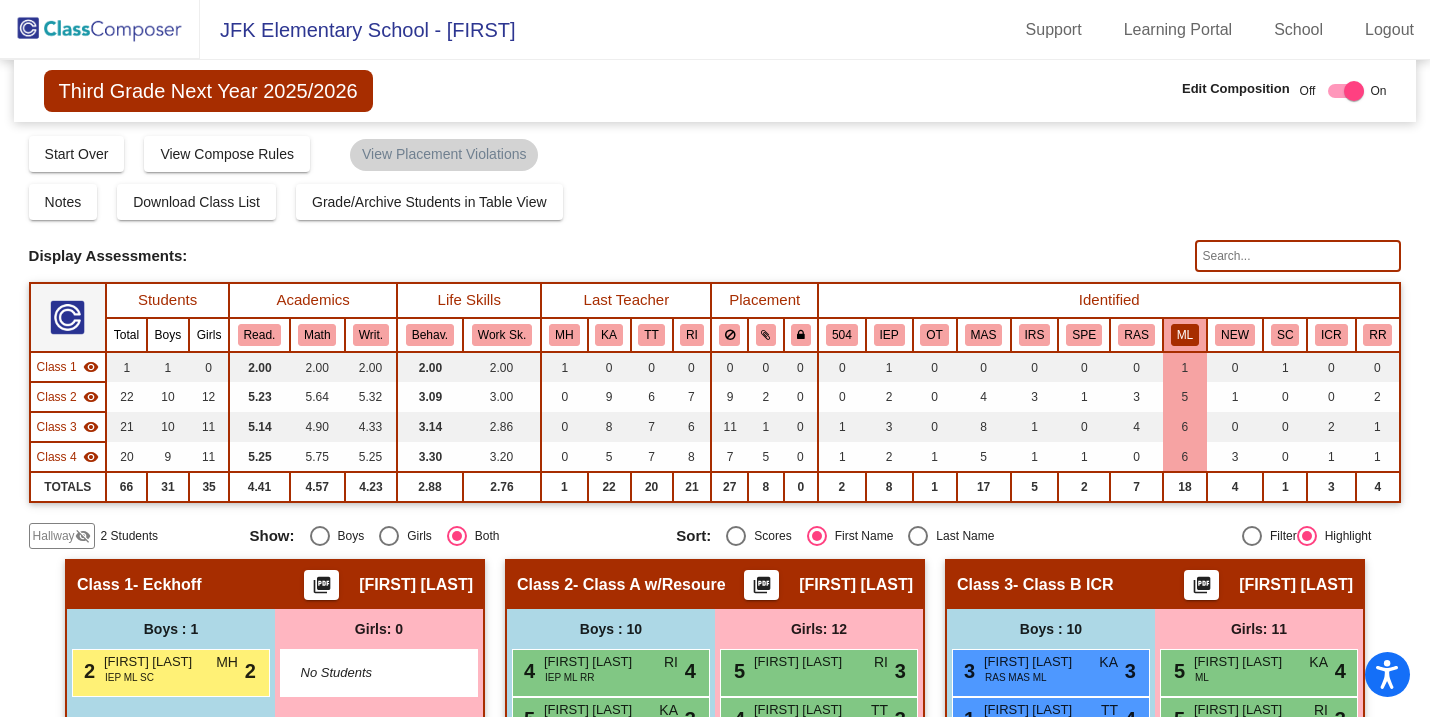 type 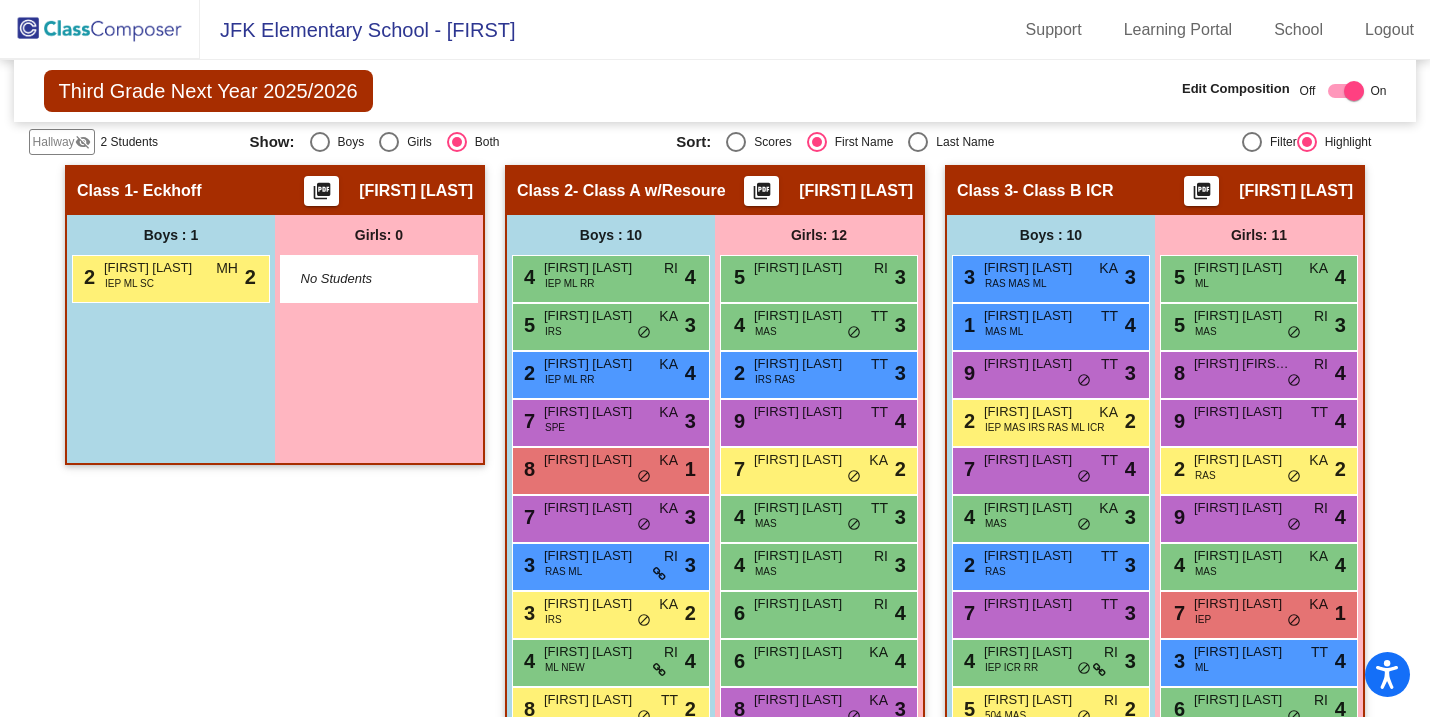 scroll, scrollTop: 397, scrollLeft: 0, axis: vertical 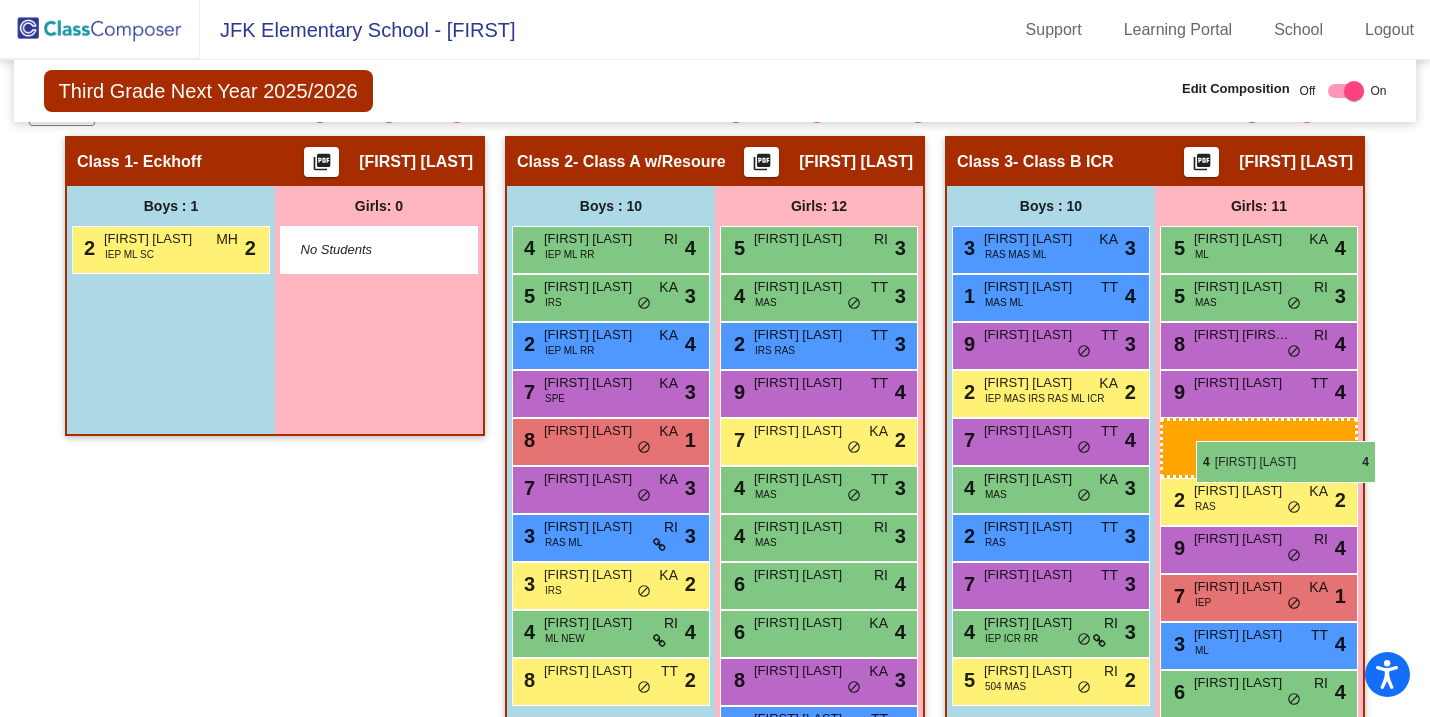 drag, startPoint x: 1234, startPoint y: 581, endPoint x: 1195, endPoint y: 440, distance: 146.29422 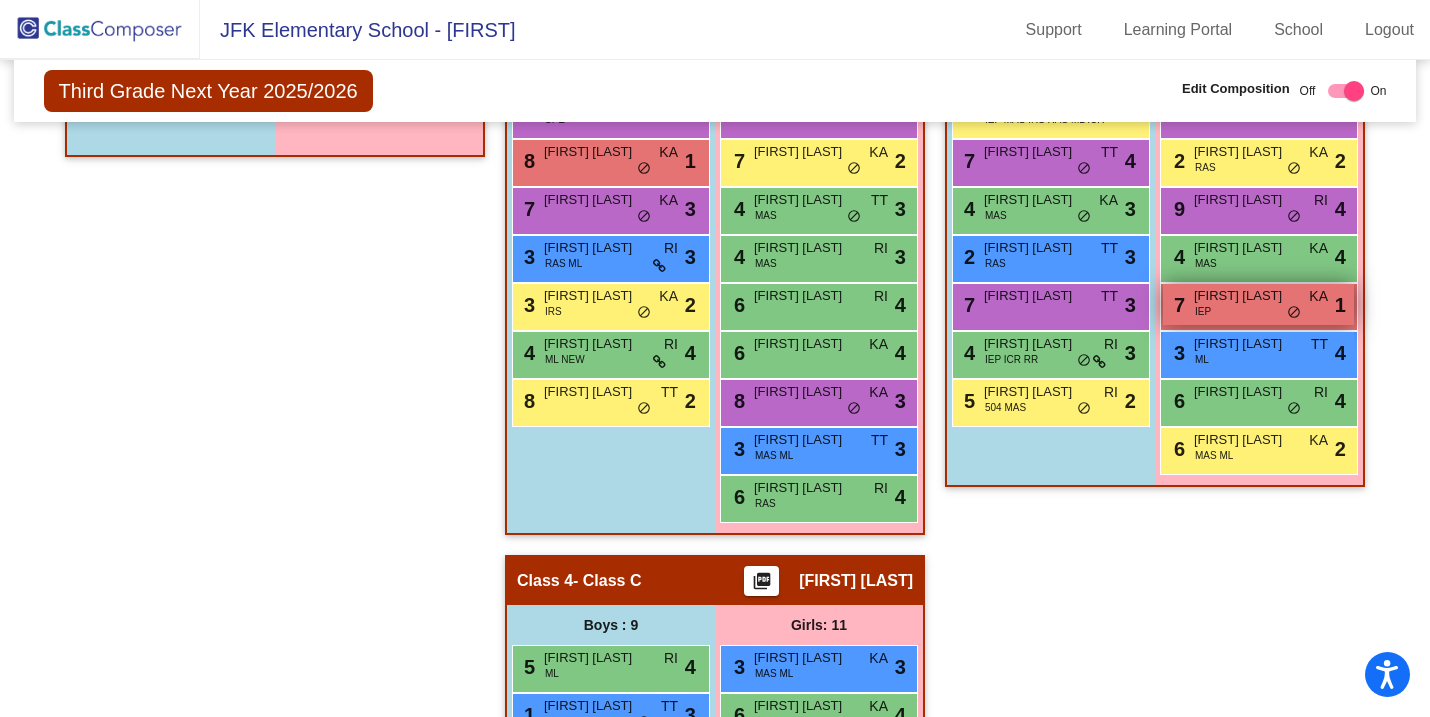 scroll, scrollTop: 728, scrollLeft: 0, axis: vertical 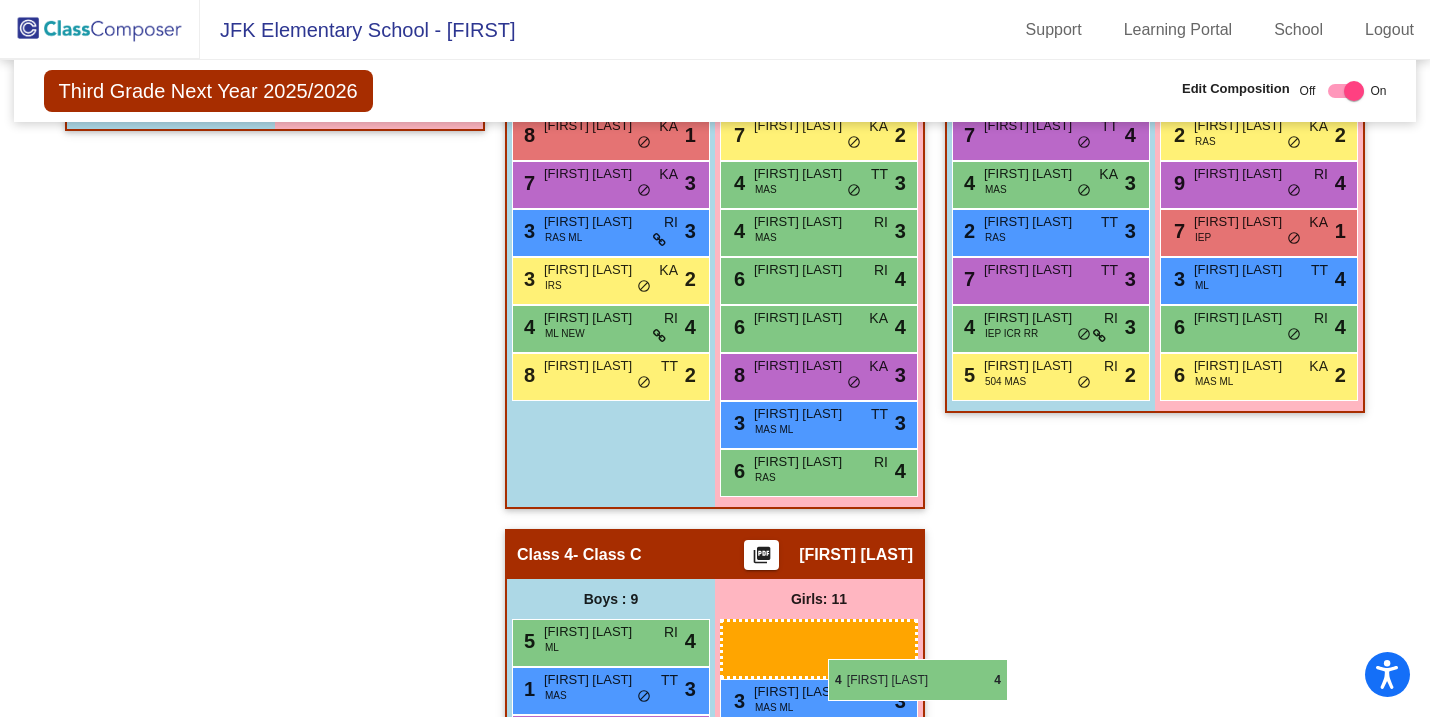 drag, startPoint x: 1216, startPoint y: 226, endPoint x: 826, endPoint y: 656, distance: 580.517 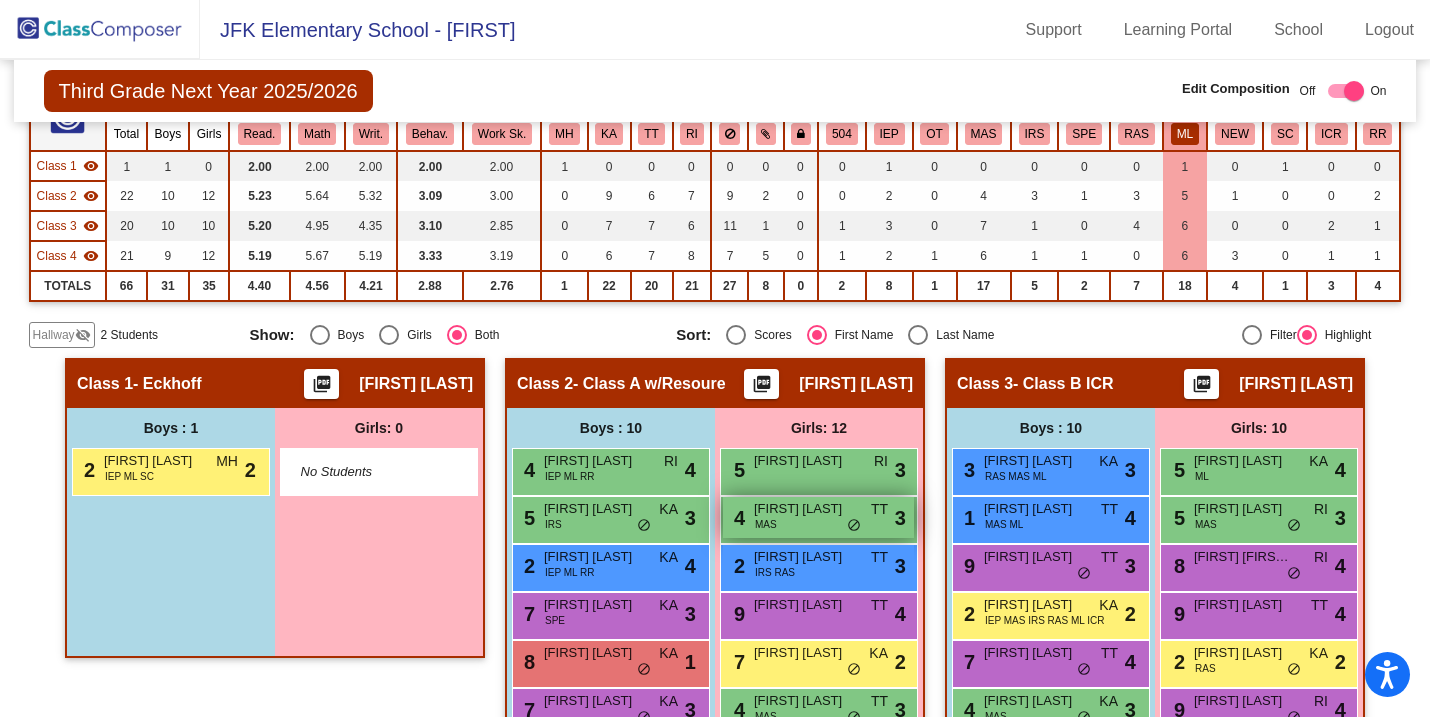 scroll, scrollTop: 185, scrollLeft: 0, axis: vertical 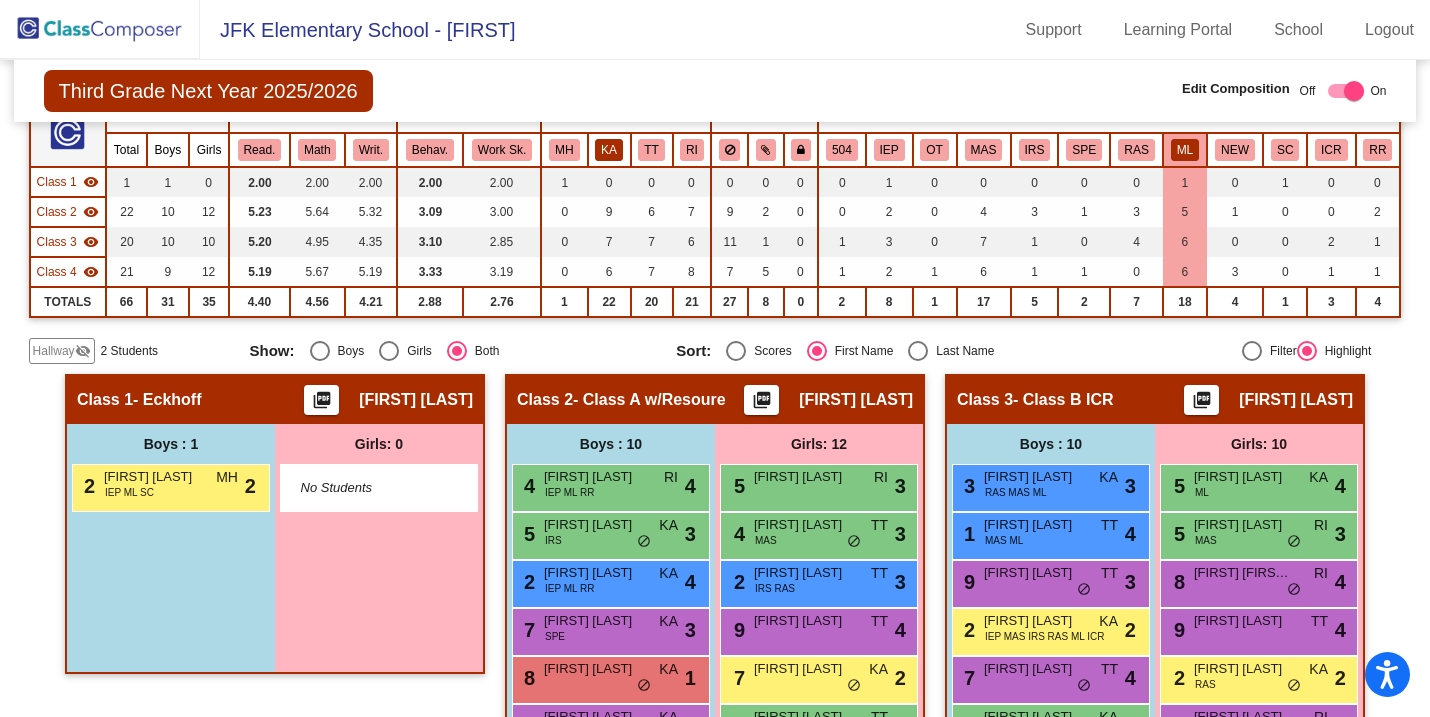 click on "KA" 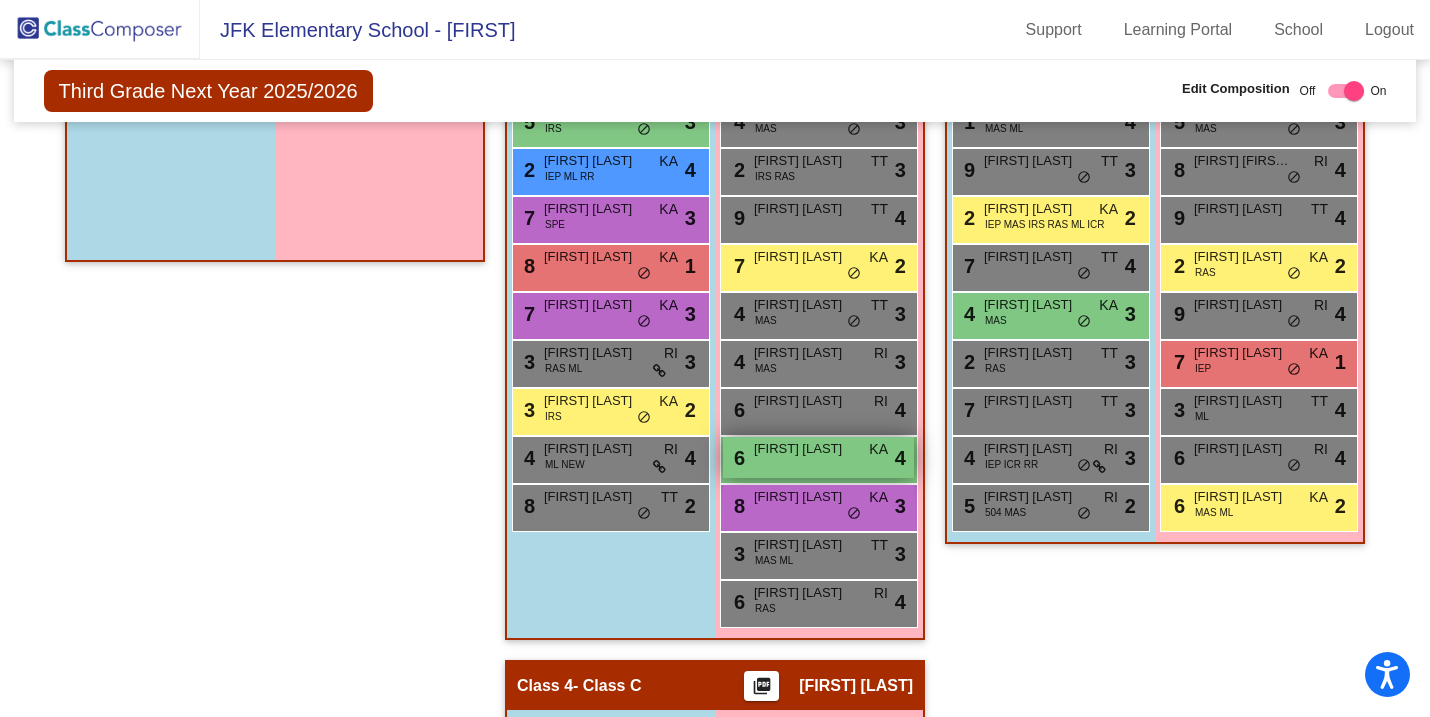 scroll, scrollTop: 680, scrollLeft: 0, axis: vertical 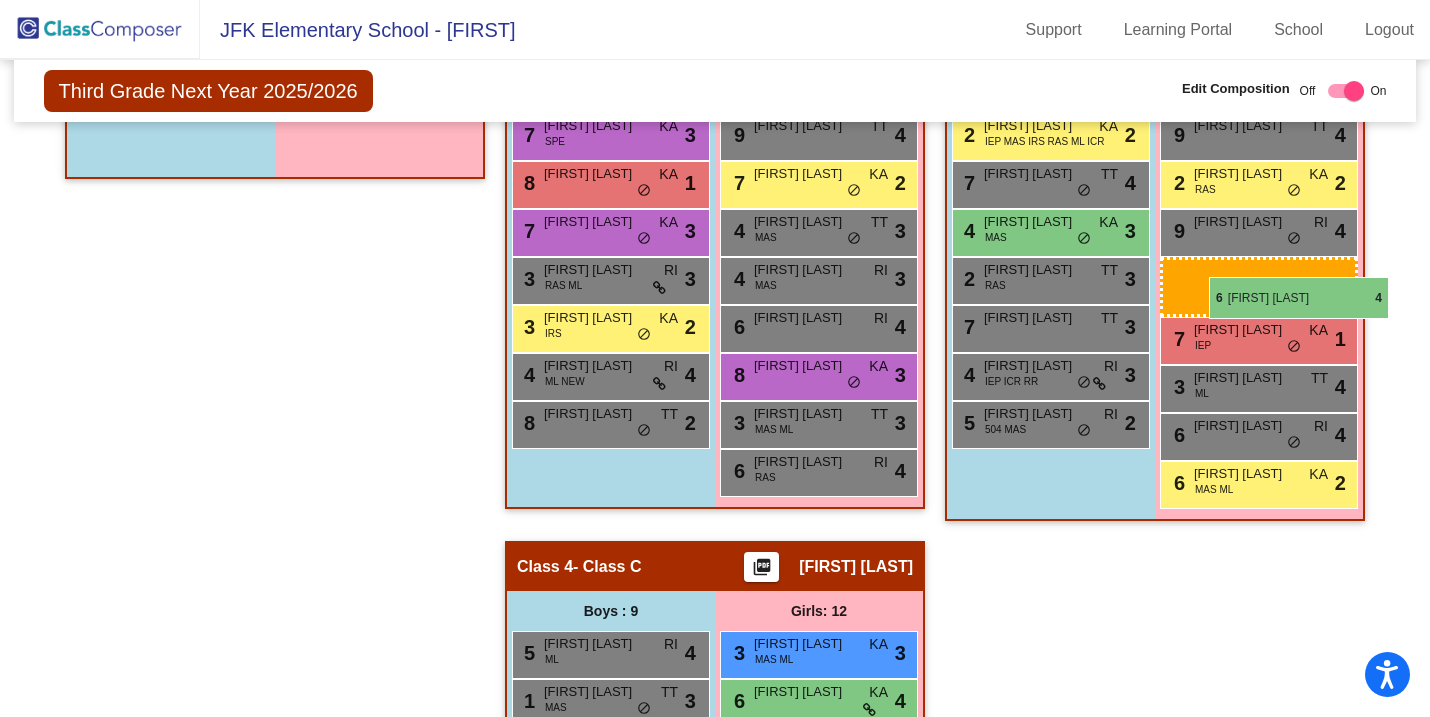drag, startPoint x: 826, startPoint y: 368, endPoint x: 1209, endPoint y: 276, distance: 393.89465 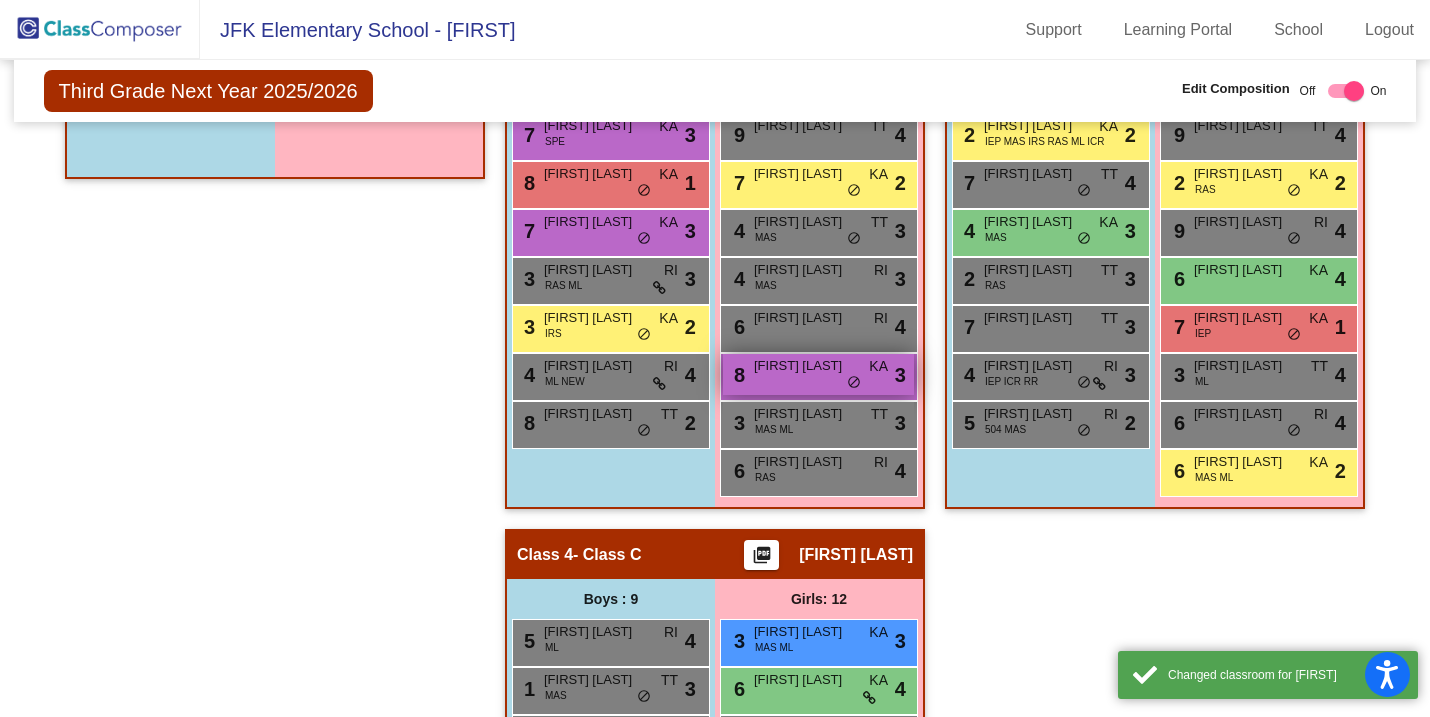 click on "8 [FIRST] [LAST] KA lock do_not_disturb_alt 3" at bounding box center (818, 374) 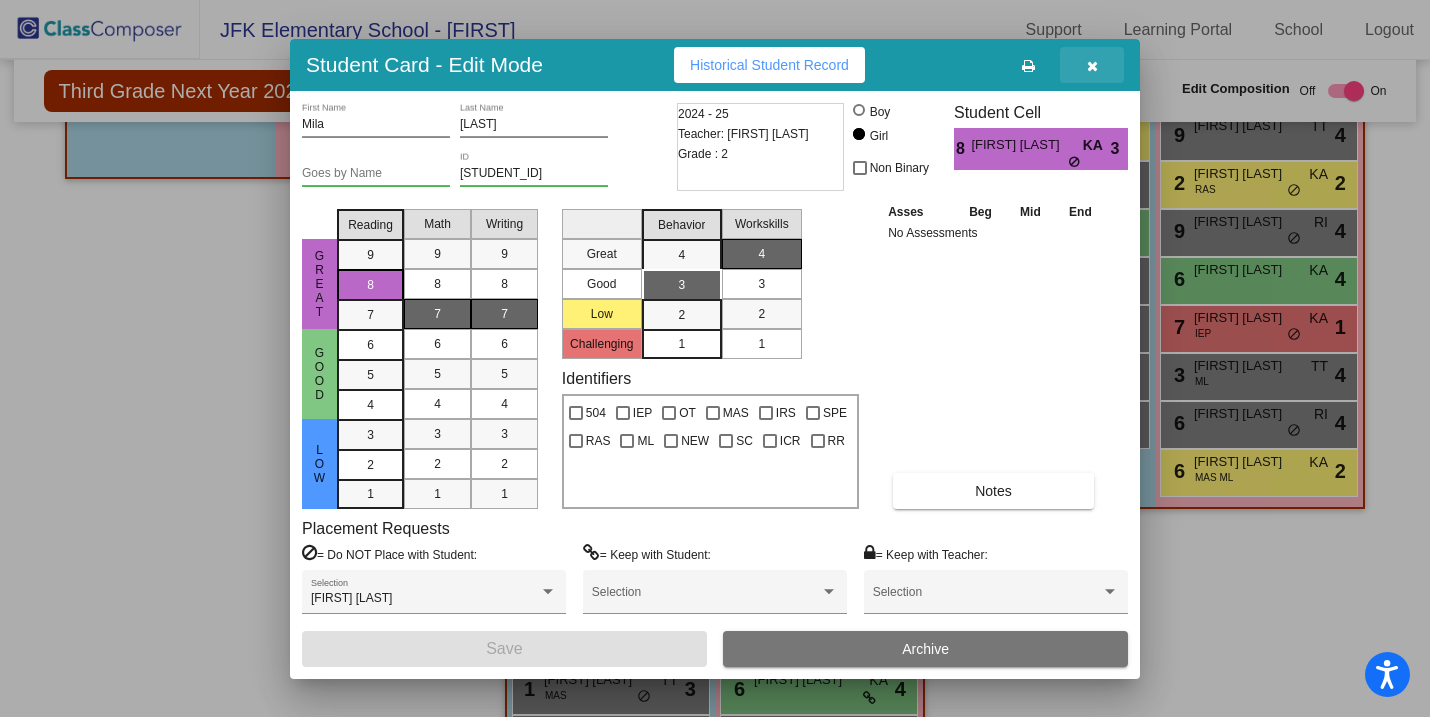 click at bounding box center [1092, 65] 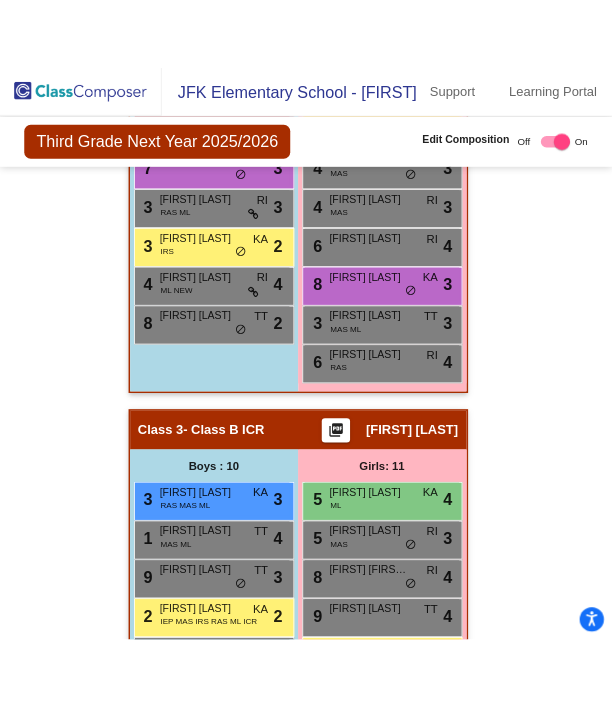 scroll, scrollTop: 1174, scrollLeft: 0, axis: vertical 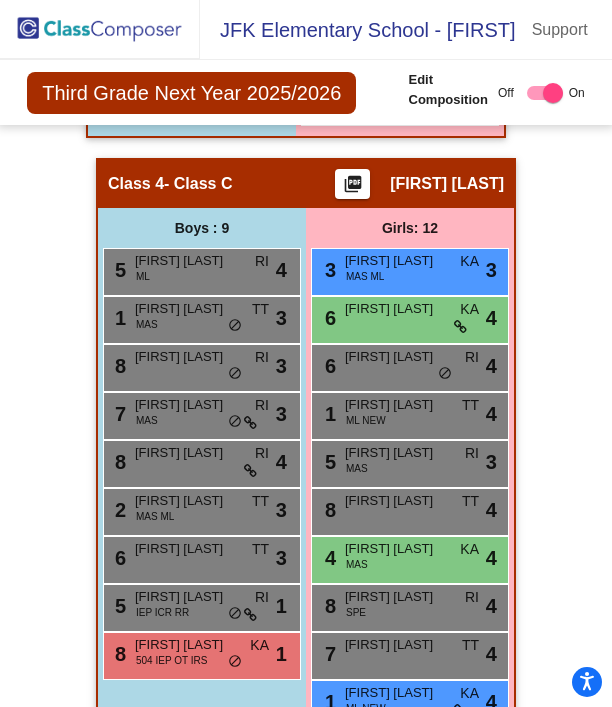 click on "First Name Last Name Student Id  (Recommended)   Boy   Girl   Non Binary Add Close  Boys : 1  [FIRST] [LAST] lock do_not_disturb_alt Girls: 1 [FIRST] [LAST] lock do_not_disturb_alt Class 1   - [LAST]  picture_as_pdf [FIRST] [LAST]  Add Student  First Name Last Name Student Id  (Recommended)   Boy   Girl   Non Binary Add Close  Boys : 1  2 [FIRST] [LAST] IEP ML SC MH lock do_not_disturb_alt 2 Girls: 0   No Students   Class 2   - Class A w/Resoure  picture_as_pdf [FIRST] [LAST]  Add Student  First Name Last Name Student Id  (Recommended)   Boy   Girl   Non Binary Add Close  Boys : 10  4 [FIRST] [LAST] IEP ML RR RI lock do_not_disturb_alt 4 5 [FIRST] [LAST] IRS KA lock do_not_disturb_alt 3 2 [FIRST] [LAST] IEP ML RR KA lock do_not_disturb_alt 4 7 [FIRST] [LAST] SPE KA lock do_not_disturb_alt 3 8 [FIRST] [LAST] KA lock do_not_disturb_alt 1 7 [FIRST] [LAST] KA lock do_not_disturb_alt 3 3 [FIRST] [LAST] RAS ML 3" 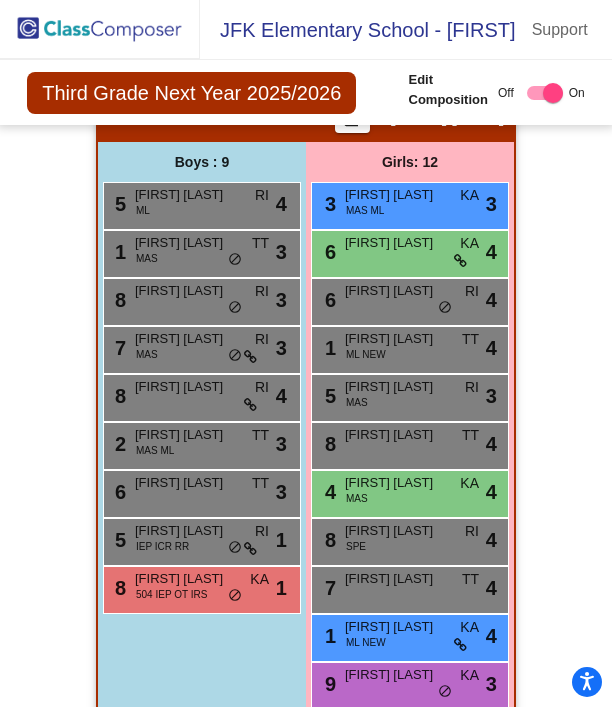 scroll, scrollTop: 2150, scrollLeft: 0, axis: vertical 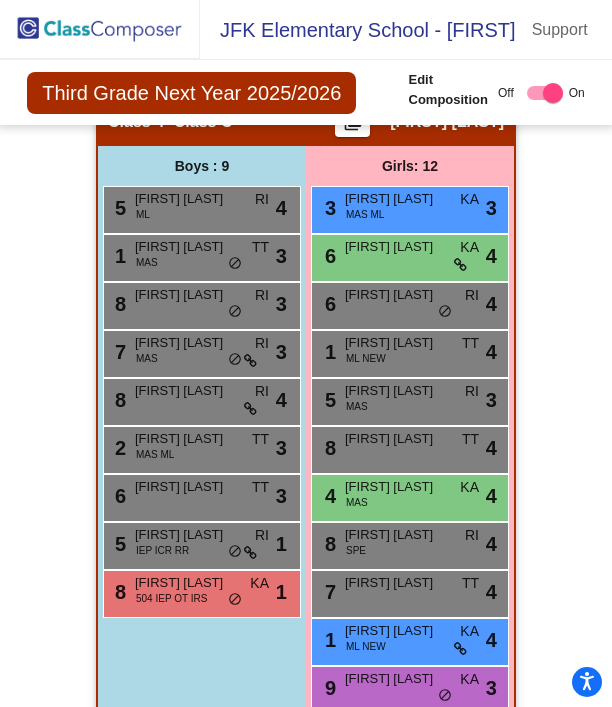 click on "First Name Last Name Student Id  (Recommended)   Boy   Girl   Non Binary Add Close  Boys : 1  [FIRST] [LAST] lock do_not_disturb_alt Girls: 1 [FIRST] [LAST] lock do_not_disturb_alt Class 1   - [LAST]  picture_as_pdf [FIRST] [LAST]  Add Student  First Name Last Name Student Id  (Recommended)   Boy   Girl   Non Binary Add Close  Boys : 1  2 [FIRST] [LAST] IEP ML SC MH lock do_not_disturb_alt 2 Girls: 0   No Students   Class 2   - Class A w/Resoure  picture_as_pdf [FIRST] [LAST]  Add Student  First Name Last Name Student Id  (Recommended)   Boy   Girl   Non Binary Add Close  Boys : 10  4 [FIRST] [LAST] IEP ML RR RI lock do_not_disturb_alt 4 5 [FIRST] [LAST] IRS KA lock do_not_disturb_alt 3 2 [FIRST] [LAST] IEP ML RR KA lock do_not_disturb_alt 4 7 [FIRST] [LAST] SPE KA lock do_not_disturb_alt 3 8 [FIRST] [LAST] KA lock do_not_disturb_alt 1 7 [FIRST] [LAST] KA lock do_not_disturb_alt 3 3 [FIRST] [LAST] RAS ML 3" 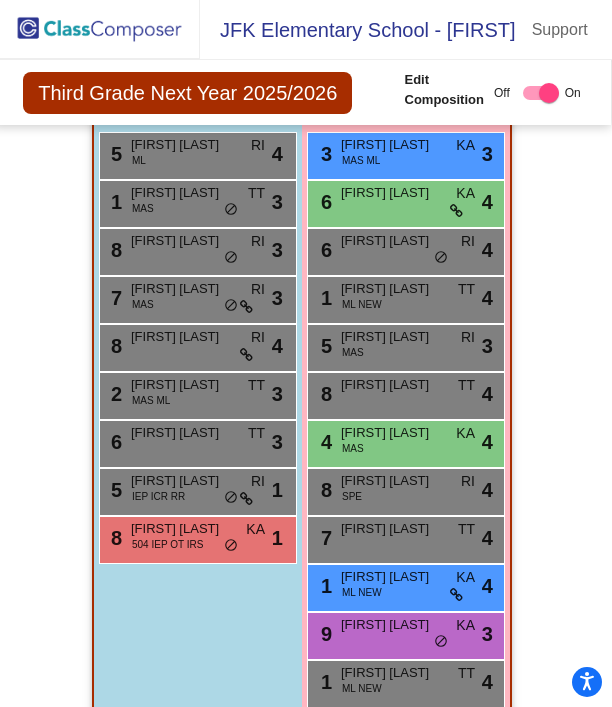 scroll, scrollTop: 2237, scrollLeft: 4, axis: both 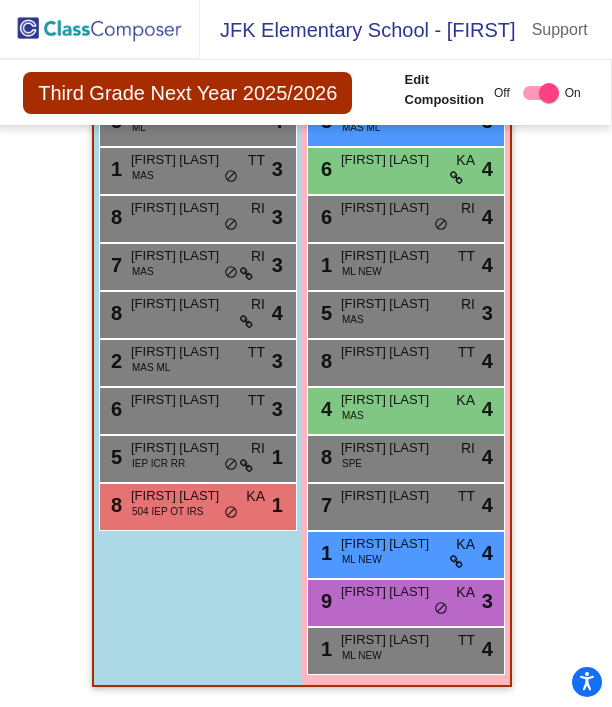click 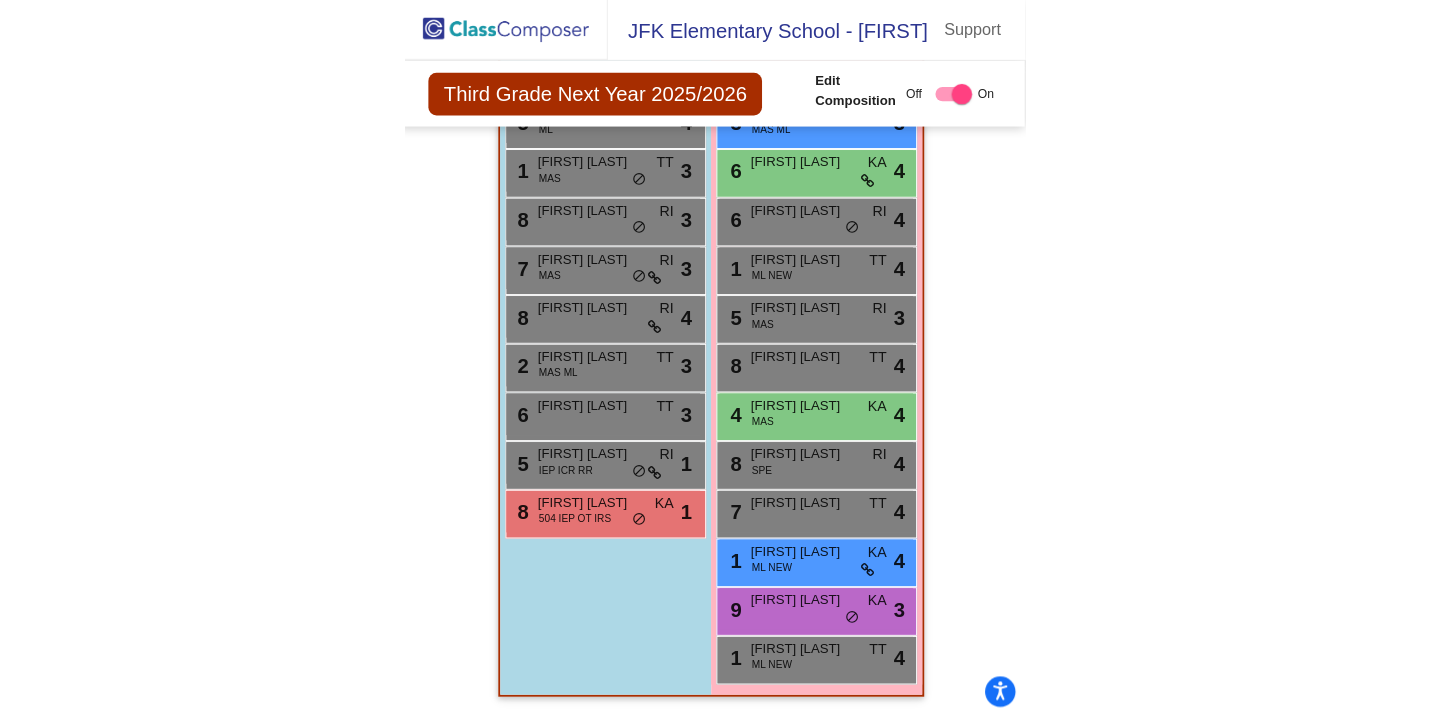 scroll, scrollTop: 0, scrollLeft: 0, axis: both 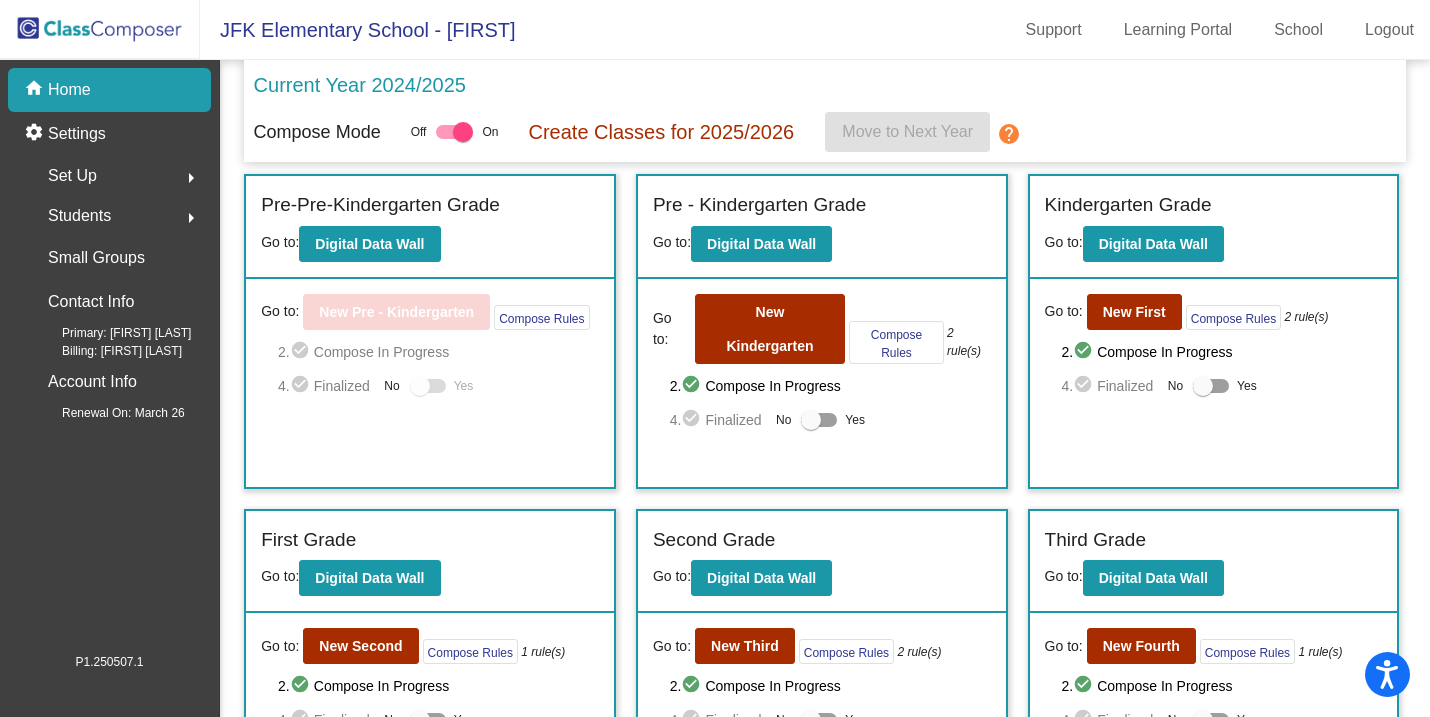 click on "home Home" 